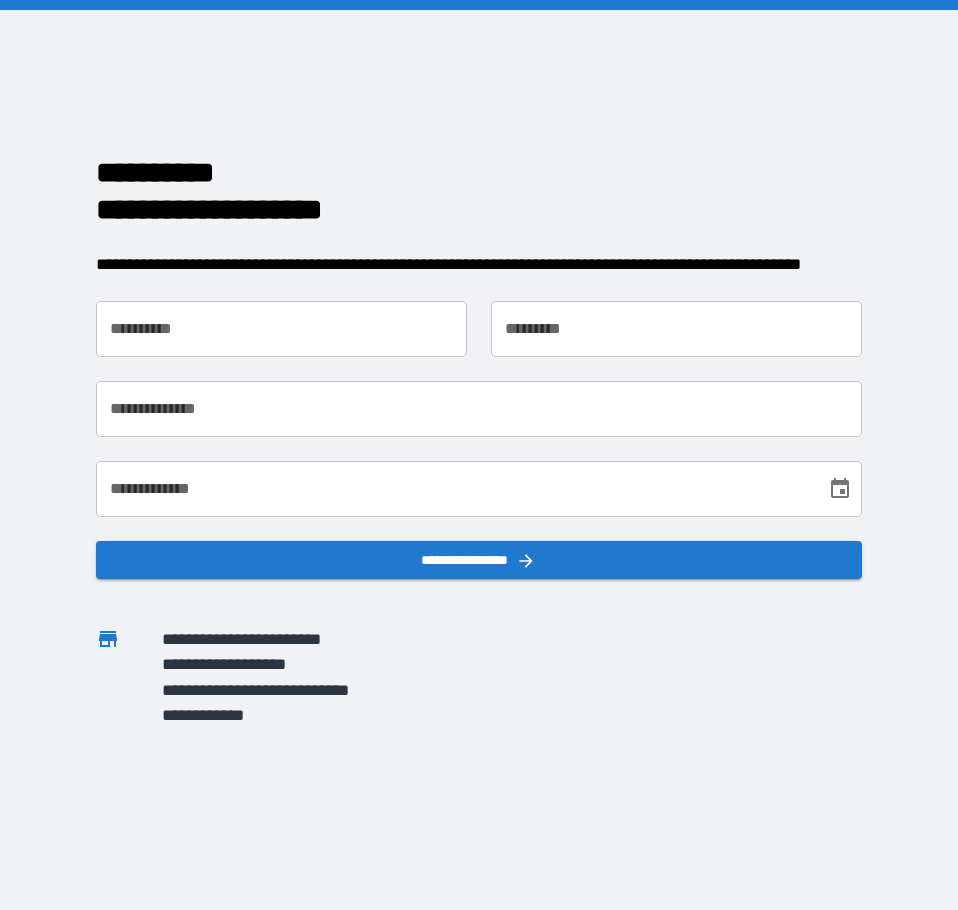 scroll, scrollTop: 0, scrollLeft: 0, axis: both 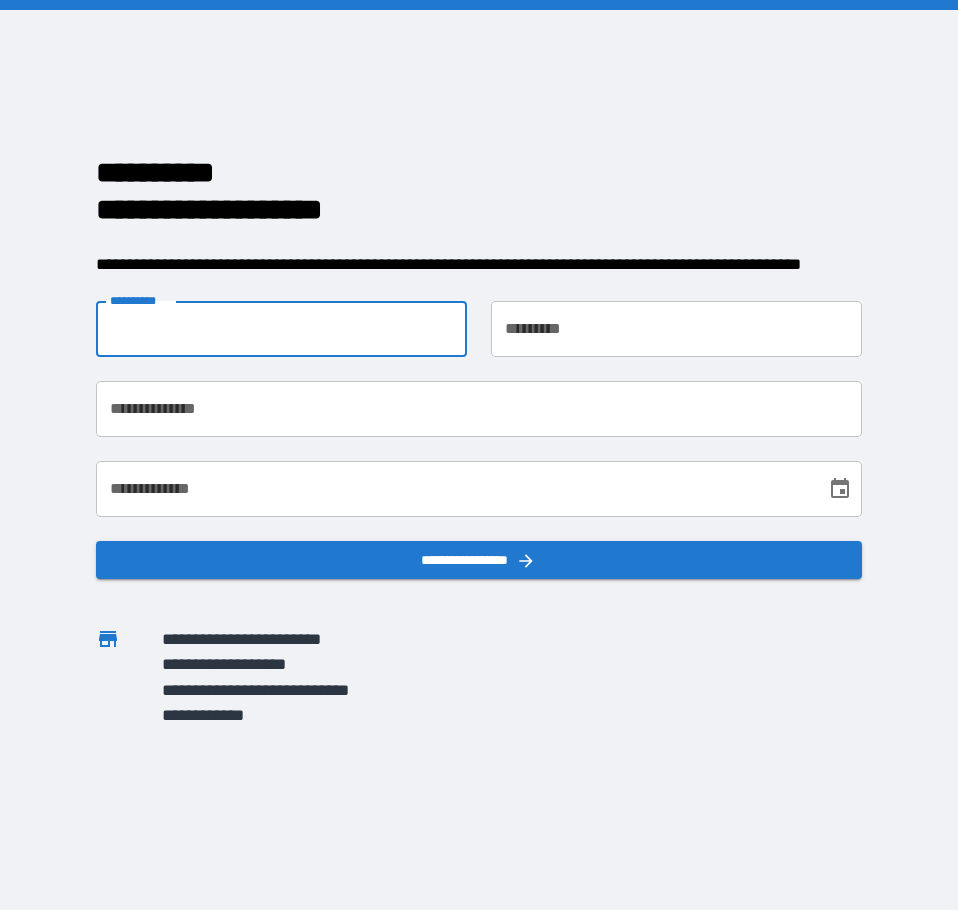 type on "*****" 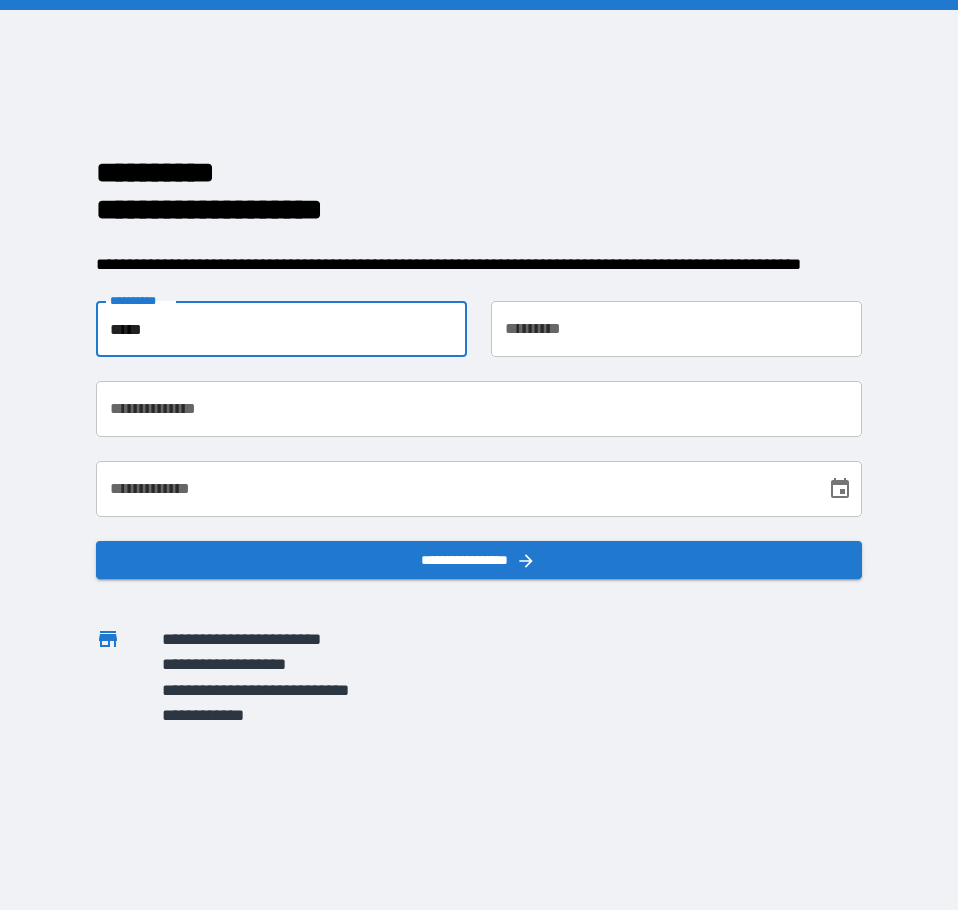 type on "*******" 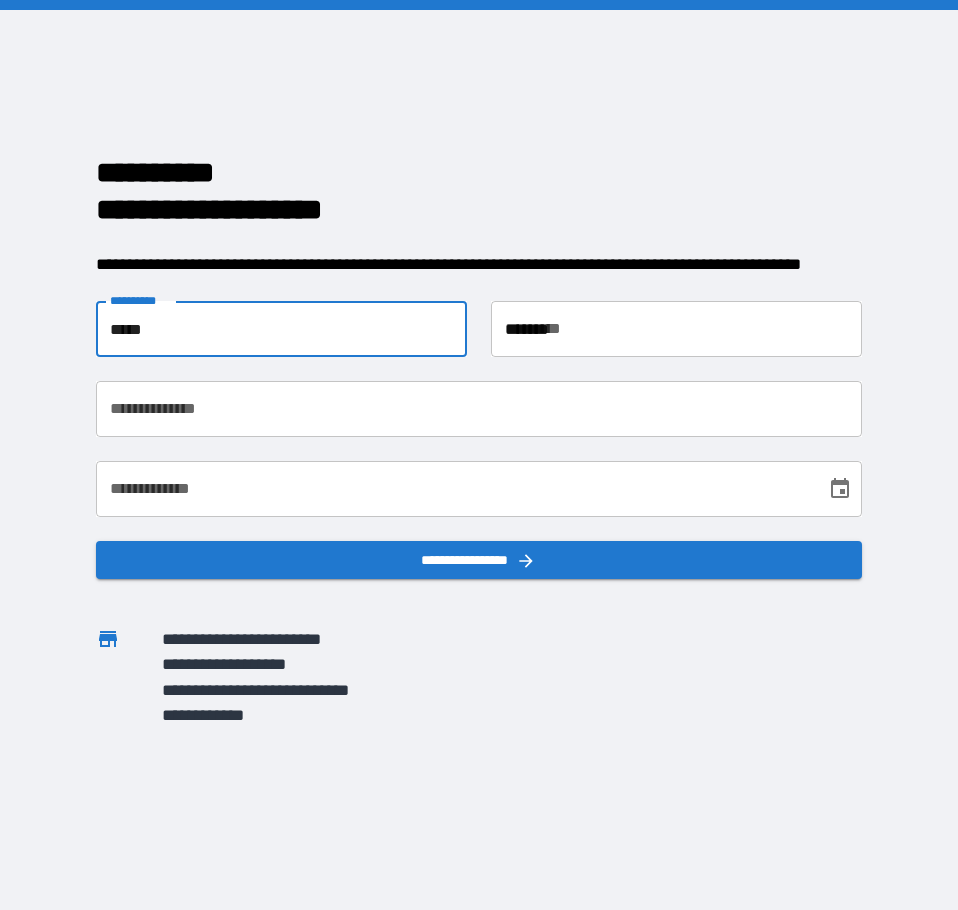 type on "**********" 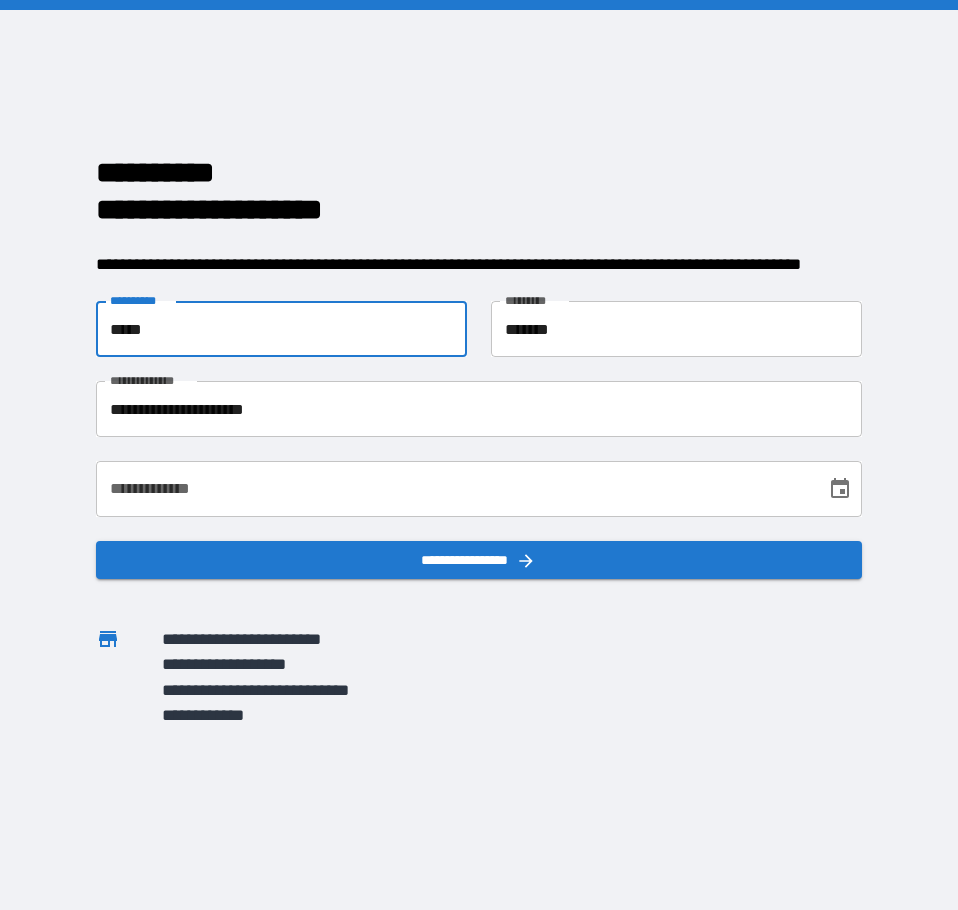 click on "**********" at bounding box center [454, 489] 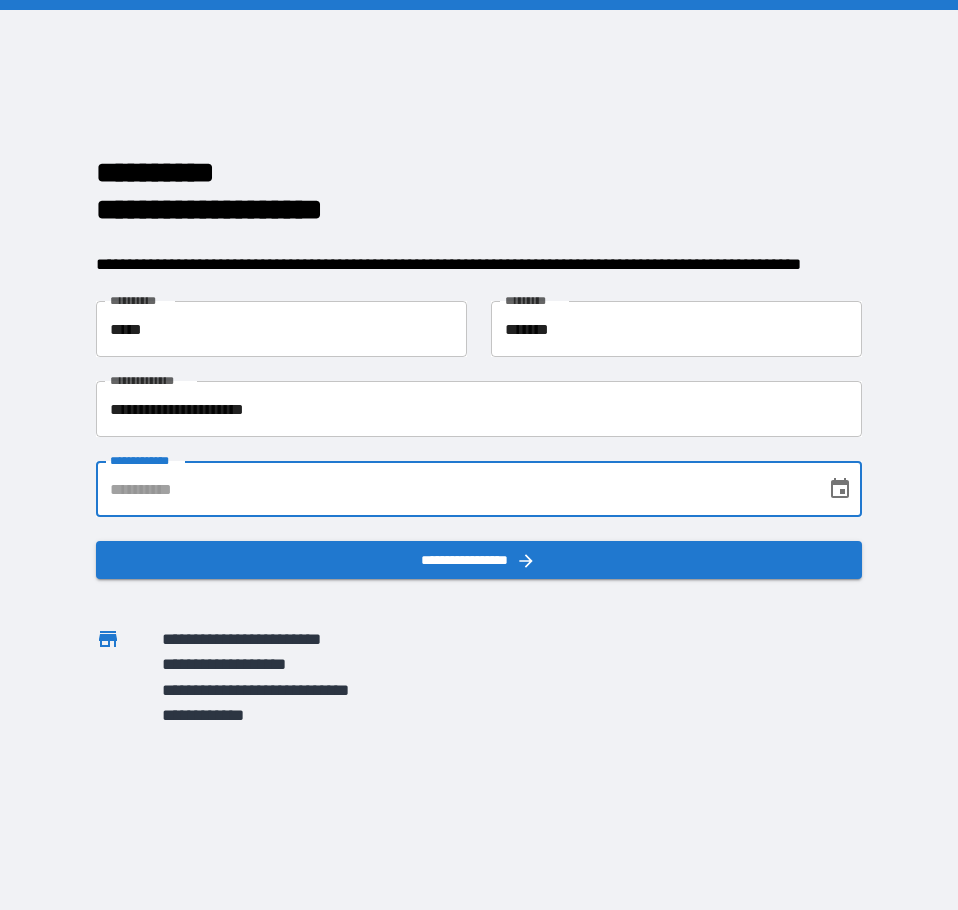 type on "**********" 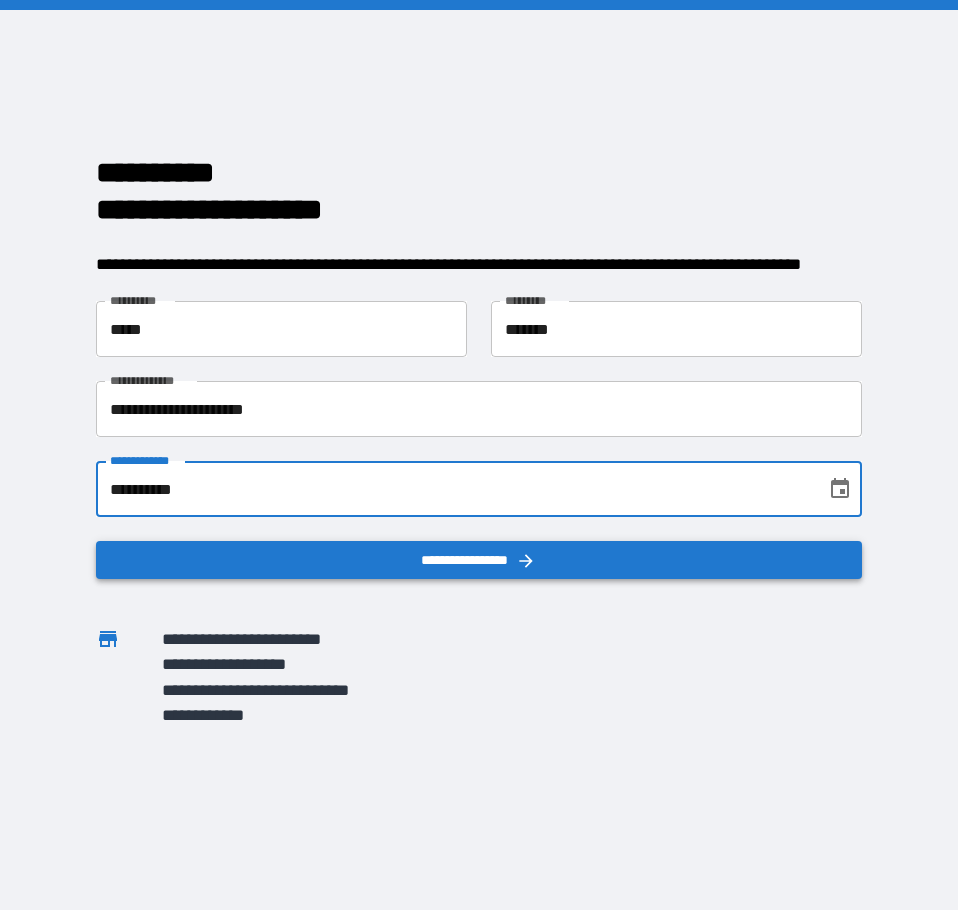 click on "**********" at bounding box center [479, 560] 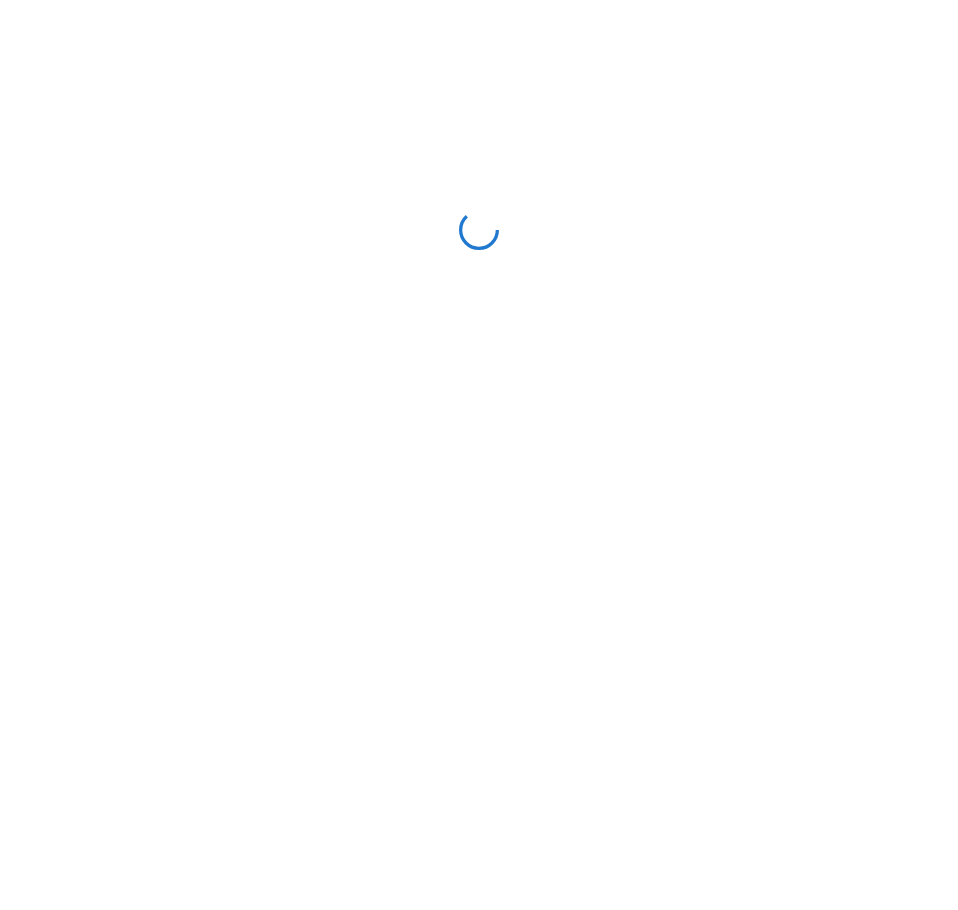 scroll, scrollTop: 0, scrollLeft: 0, axis: both 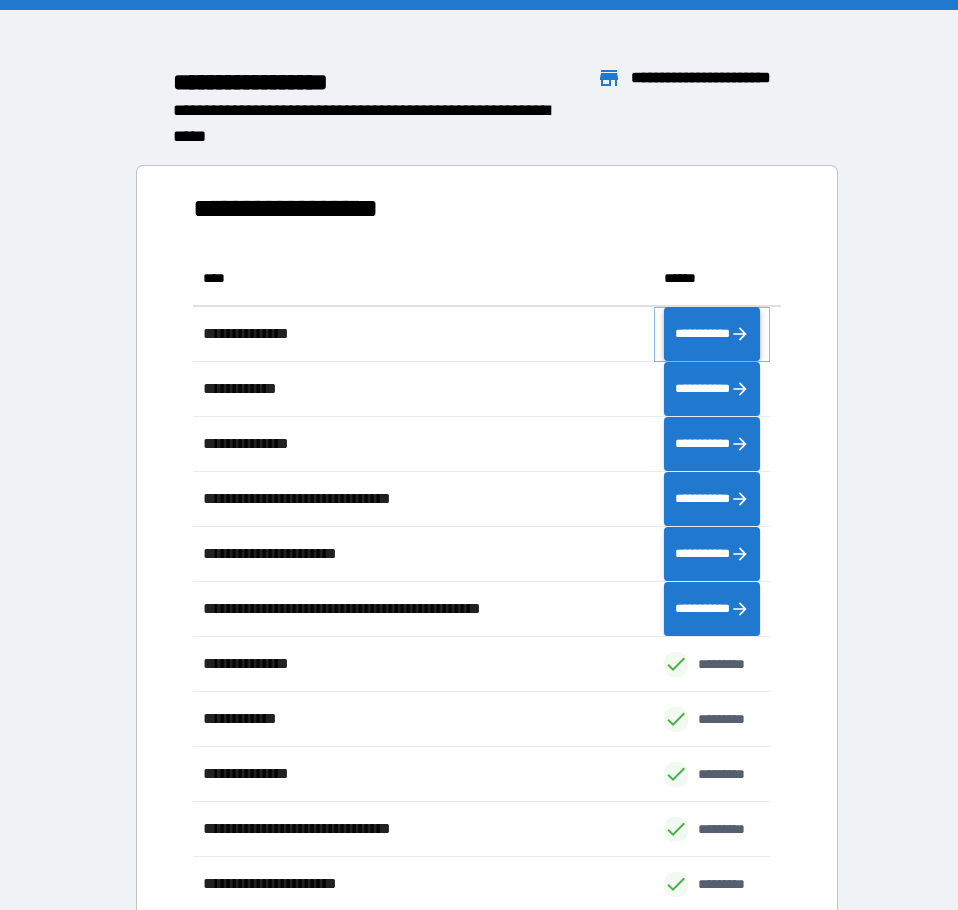 click on "**********" at bounding box center [711, 334] 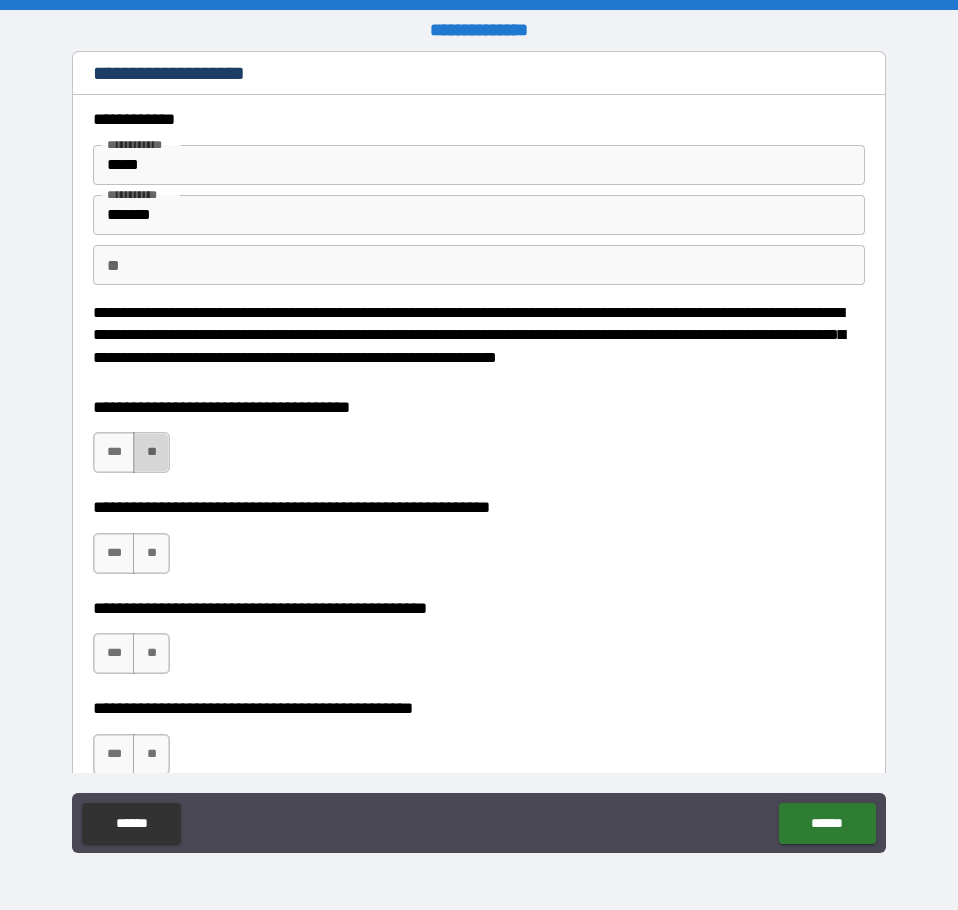 click on "**" at bounding box center (151, 452) 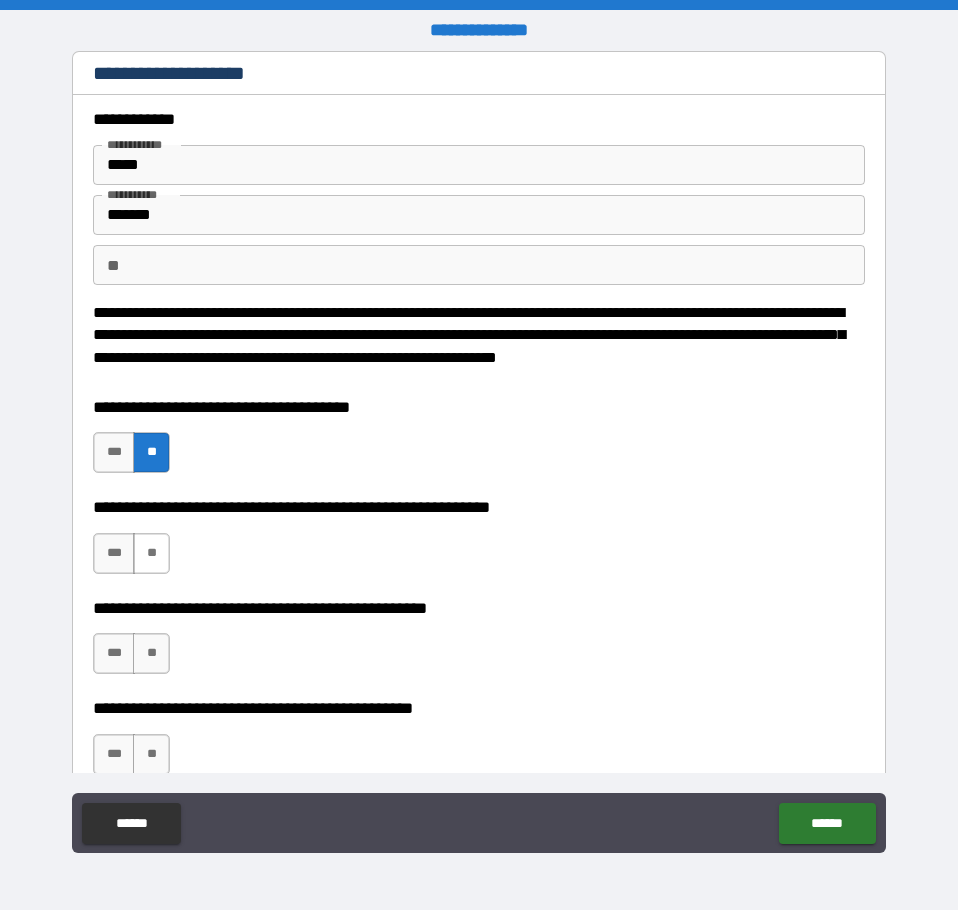 click on "**" at bounding box center (151, 553) 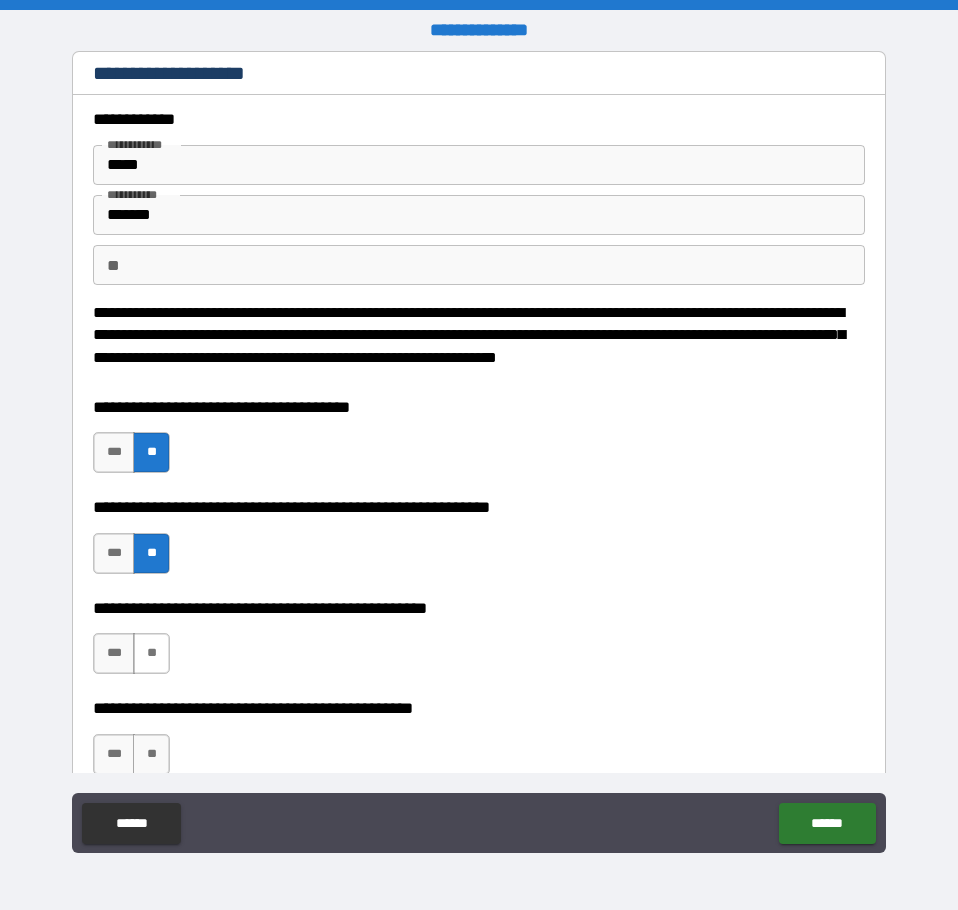 click on "**" at bounding box center [151, 653] 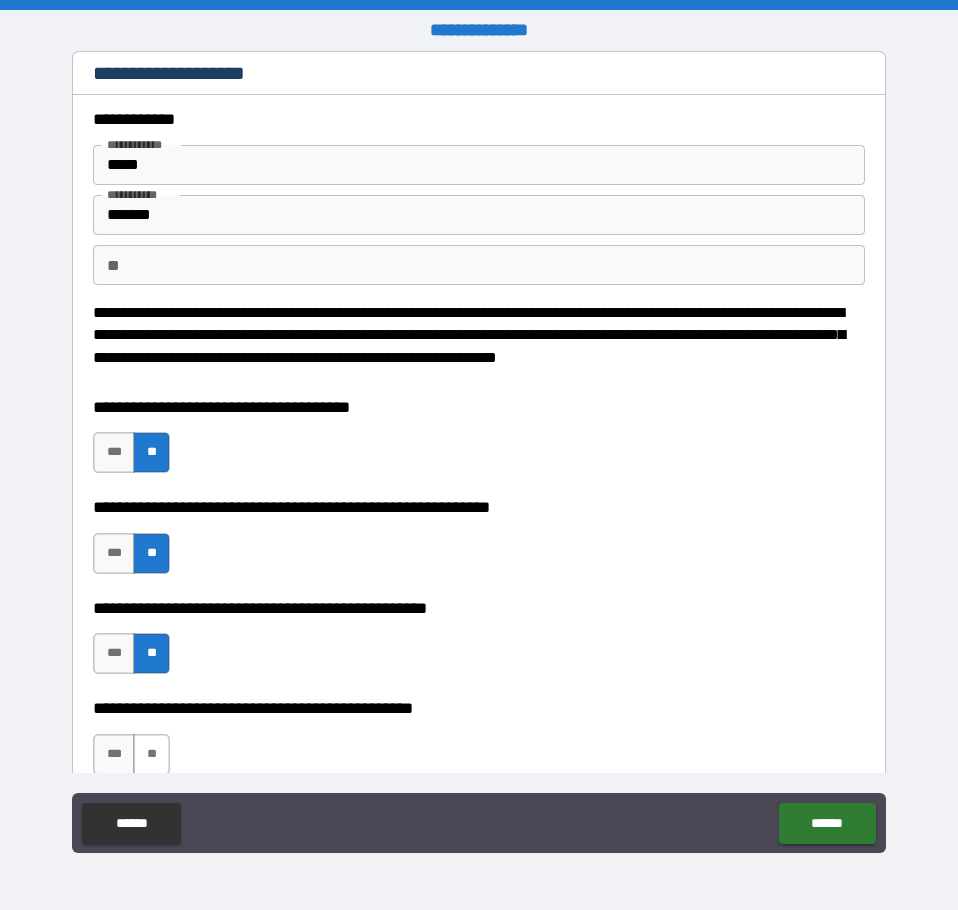 click on "**" at bounding box center (151, 754) 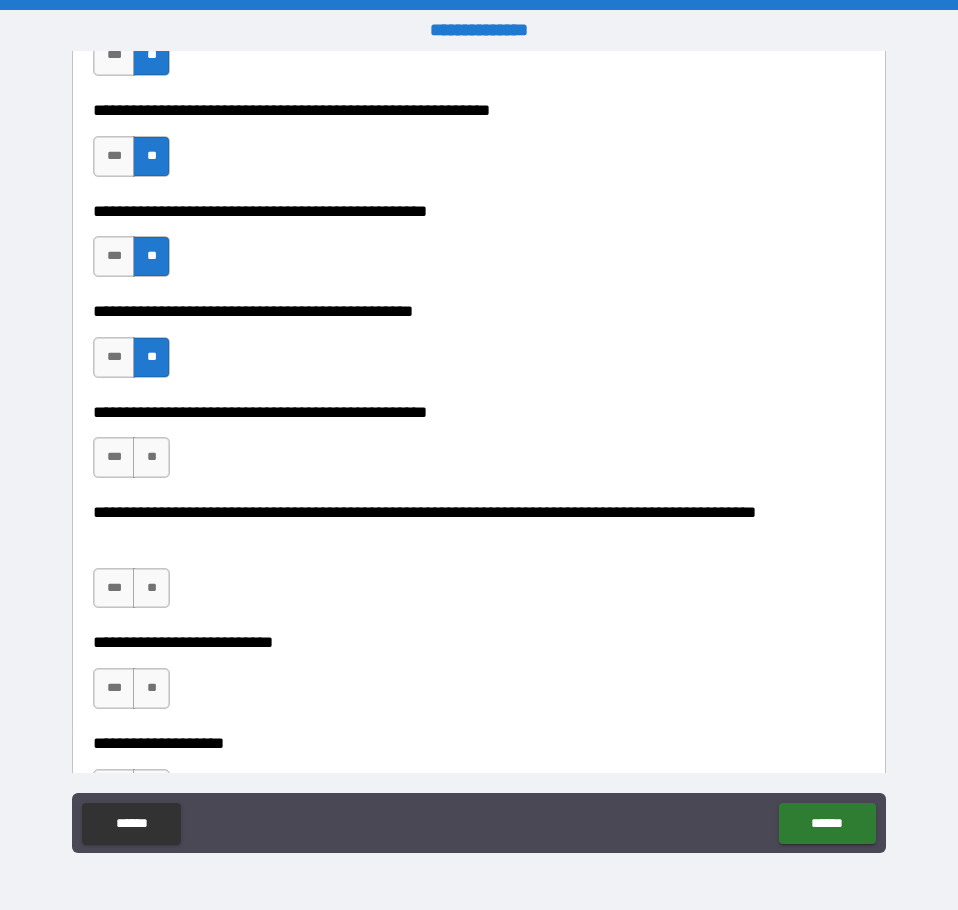 scroll, scrollTop: 399, scrollLeft: 0, axis: vertical 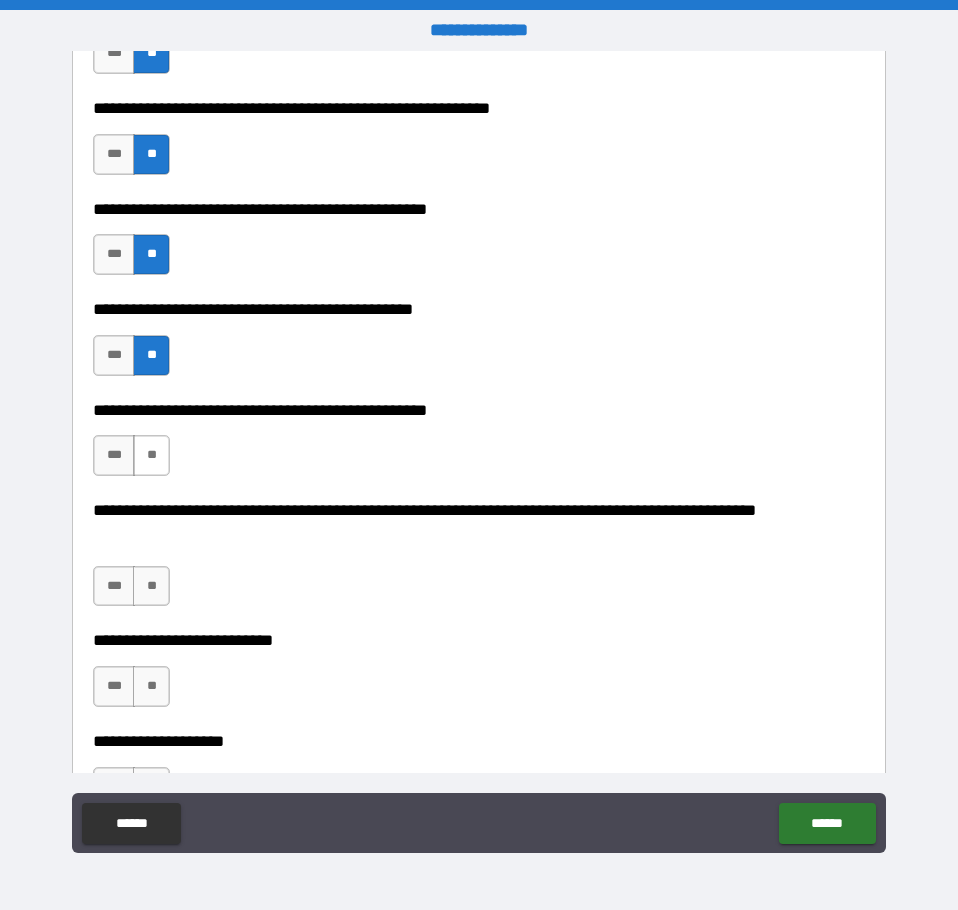 click on "**" at bounding box center [151, 455] 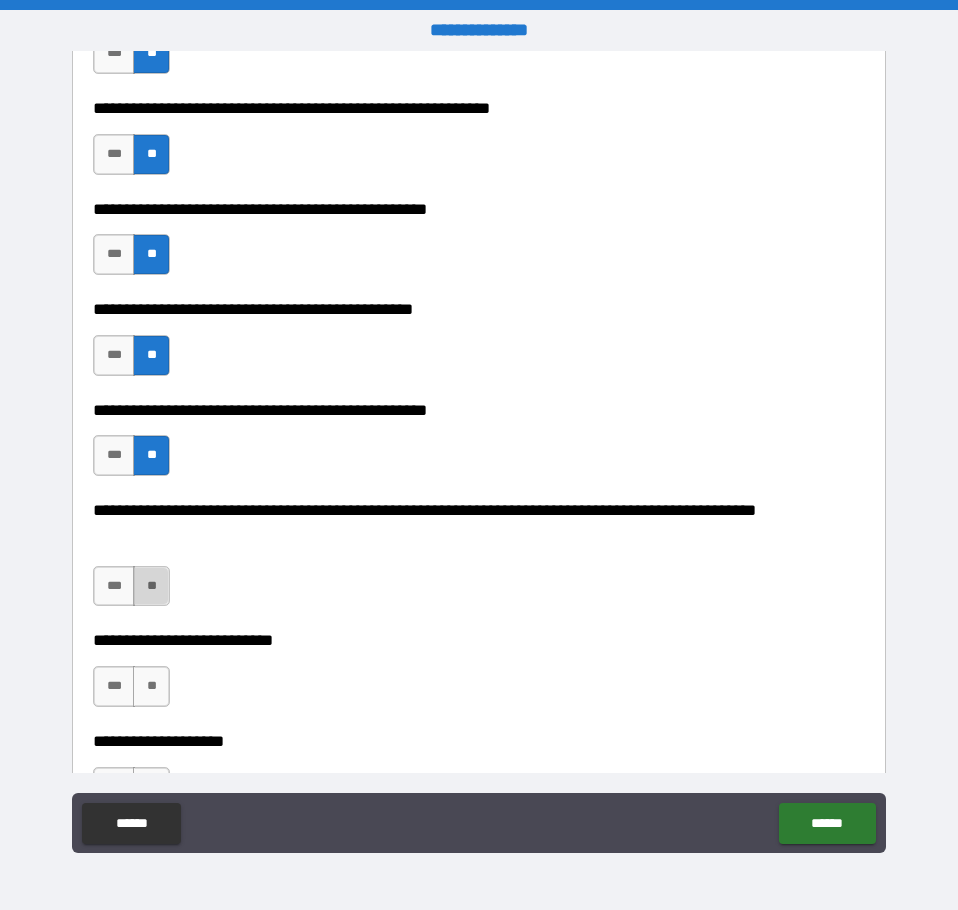 click on "**" at bounding box center (151, 586) 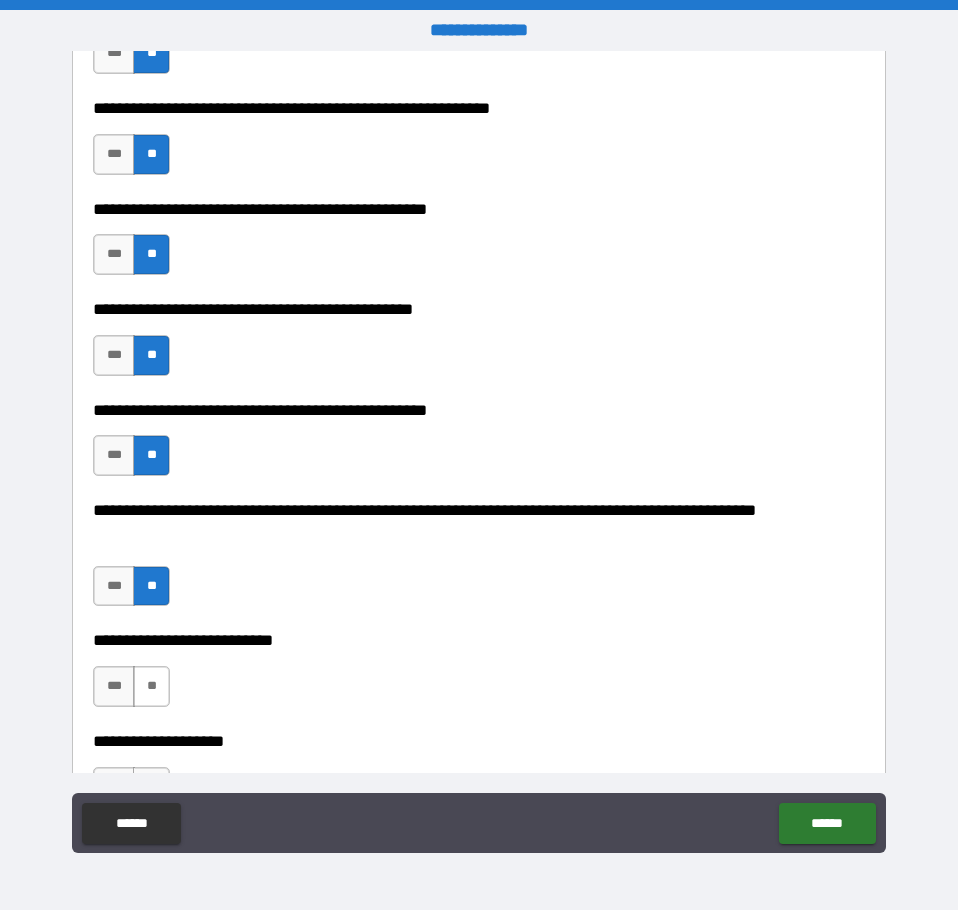 click on "**" at bounding box center [151, 686] 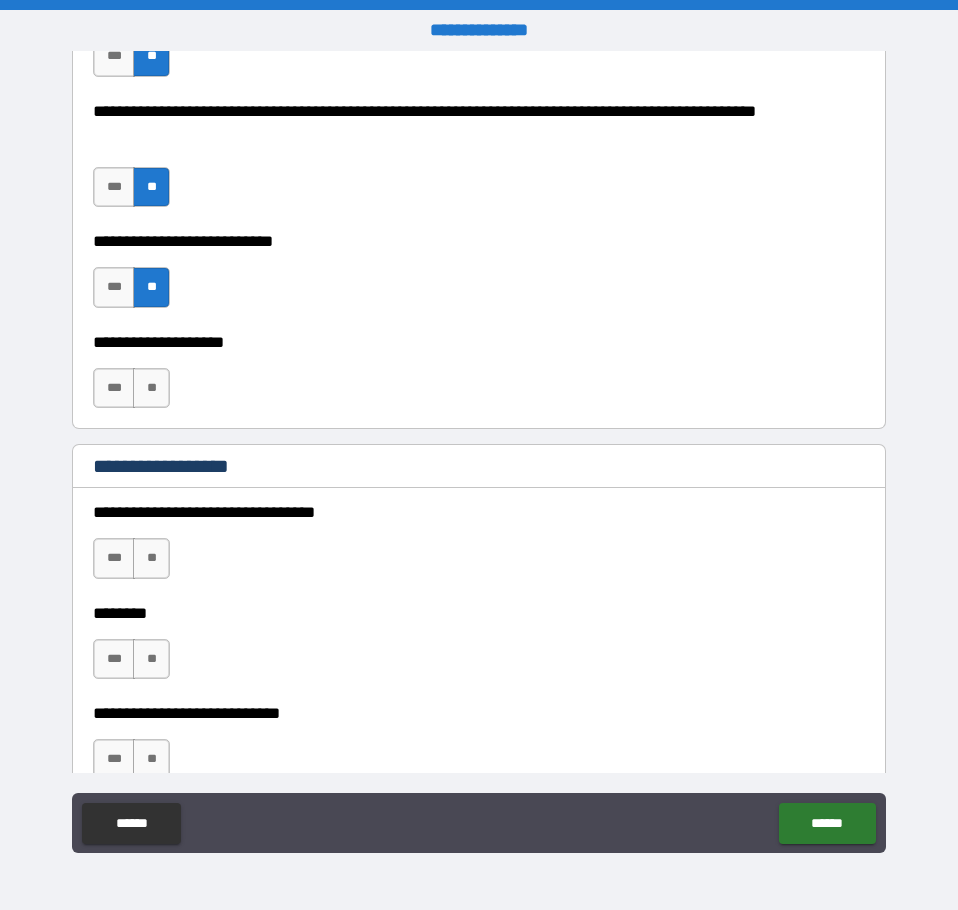 scroll, scrollTop: 799, scrollLeft: 0, axis: vertical 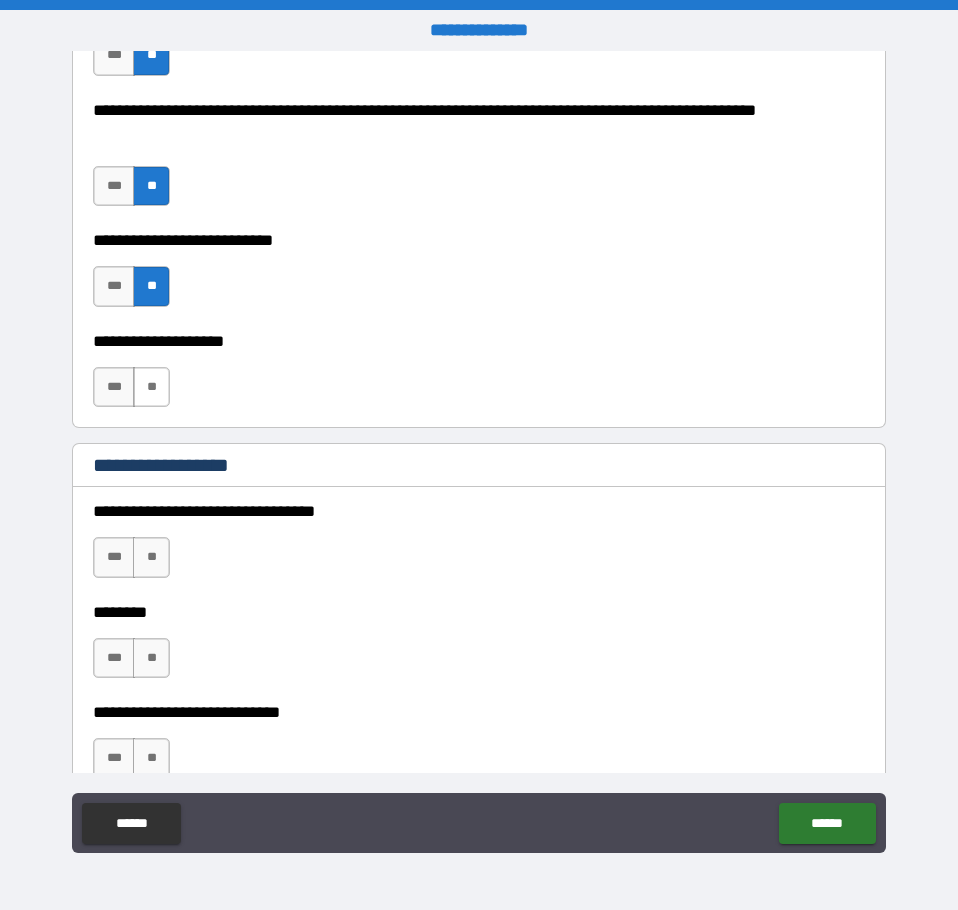 click on "**" at bounding box center (151, 387) 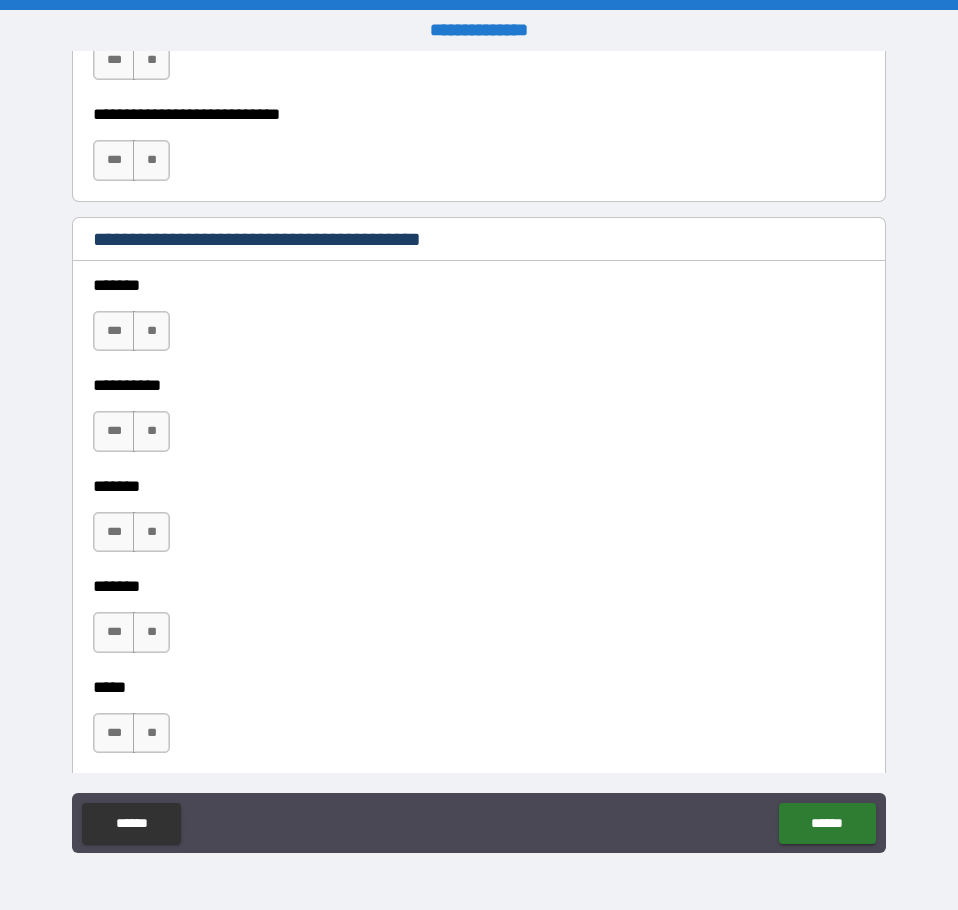 scroll, scrollTop: 1398, scrollLeft: 0, axis: vertical 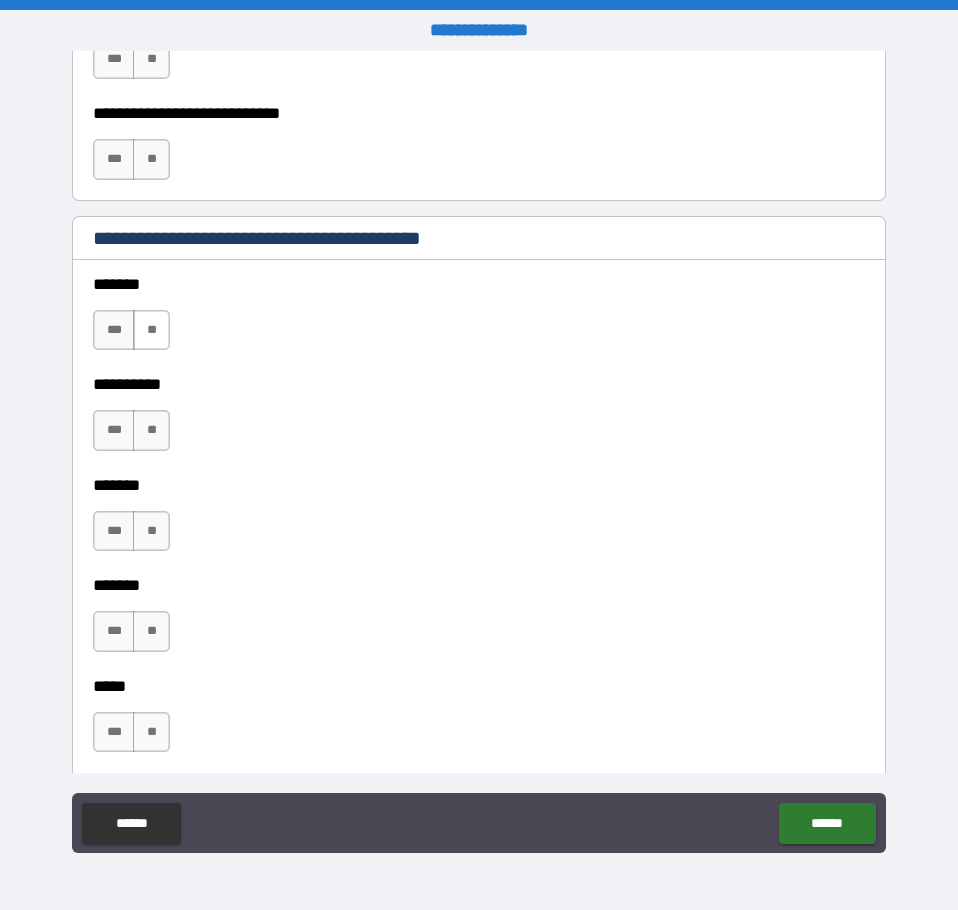click on "**" at bounding box center [151, 330] 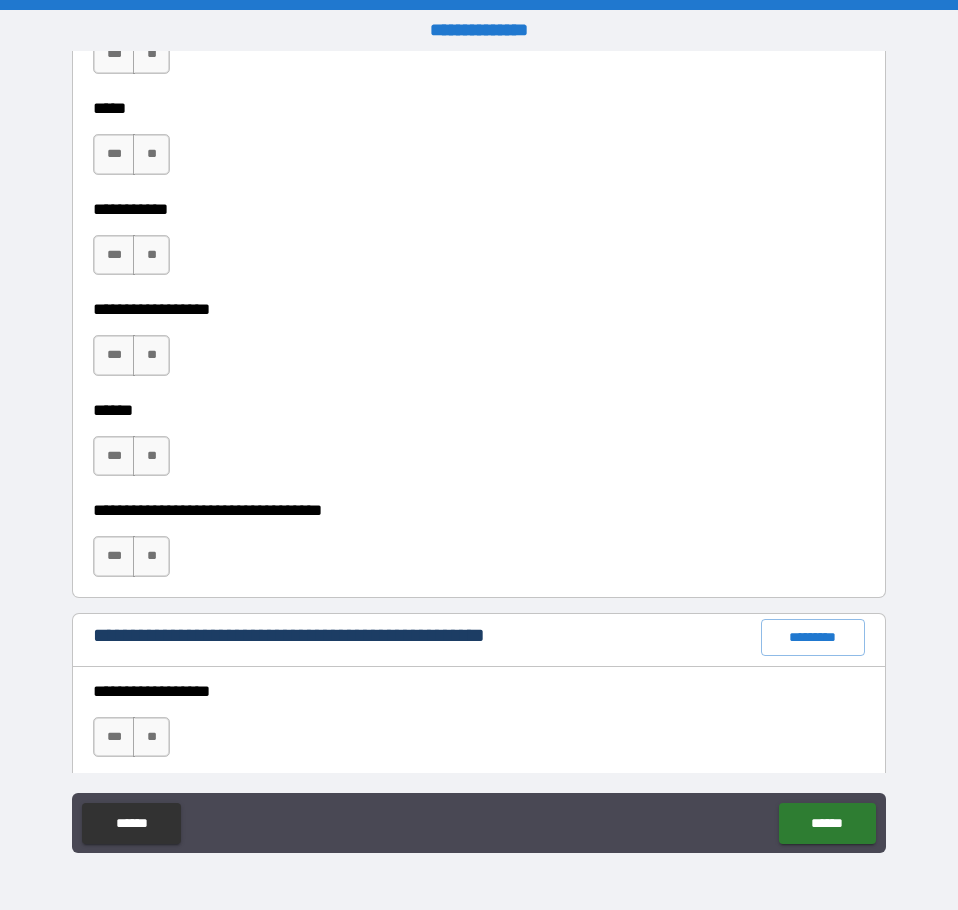 scroll, scrollTop: 2098, scrollLeft: 0, axis: vertical 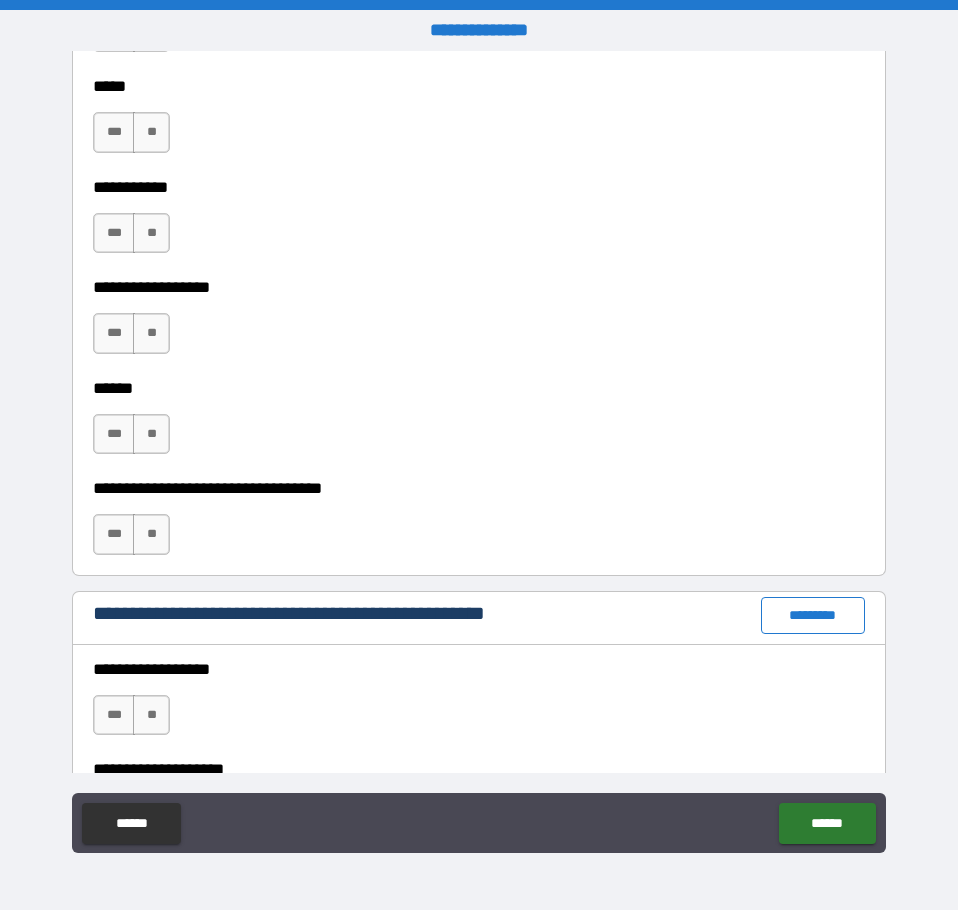 click on "*********" at bounding box center [813, 615] 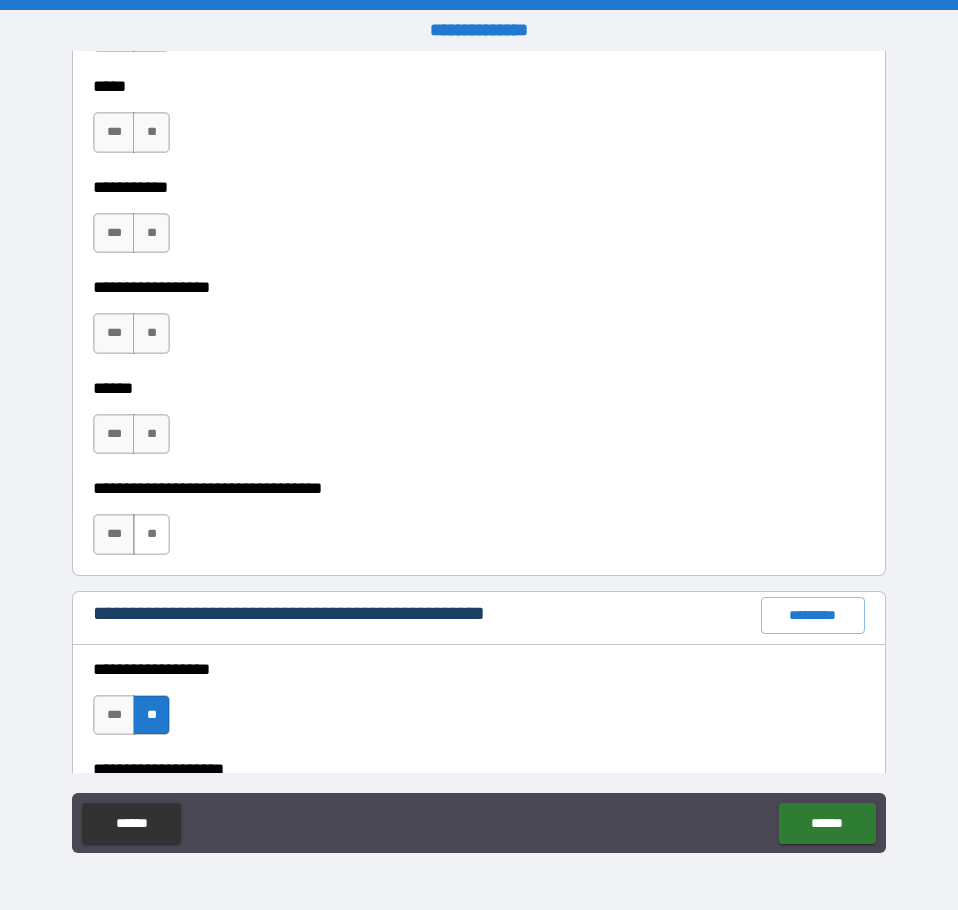 click on "**" at bounding box center [151, 534] 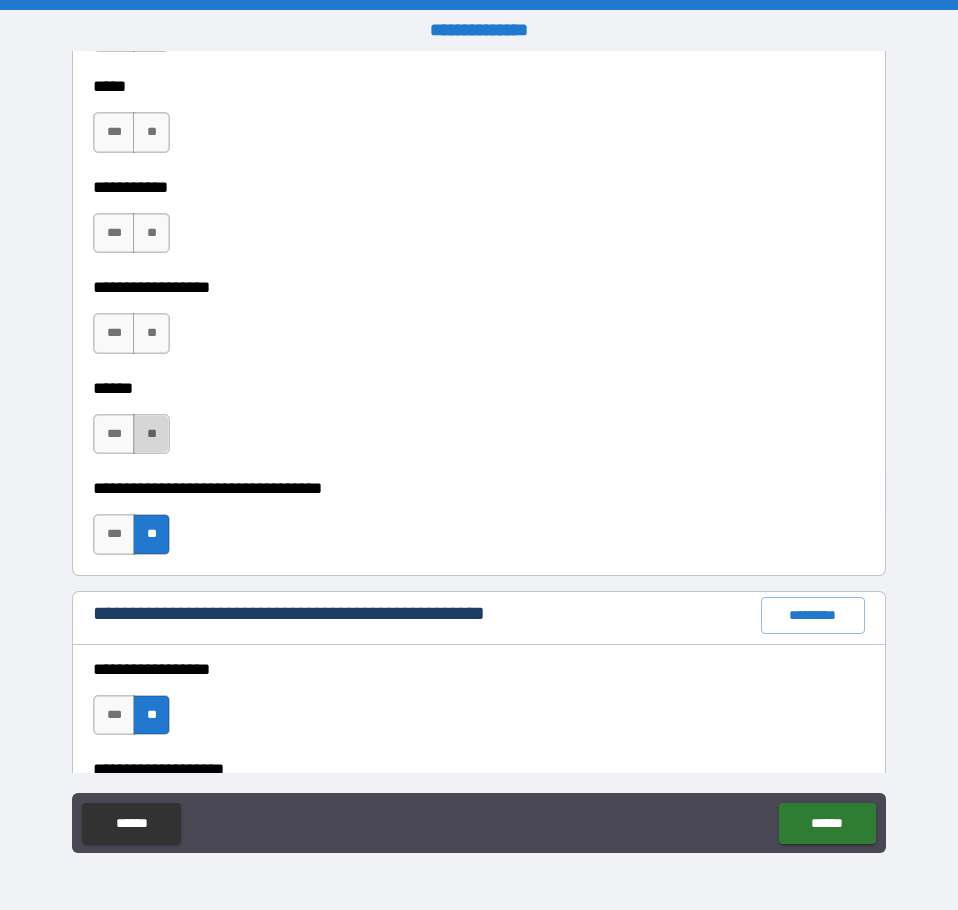 click on "**" at bounding box center [151, 434] 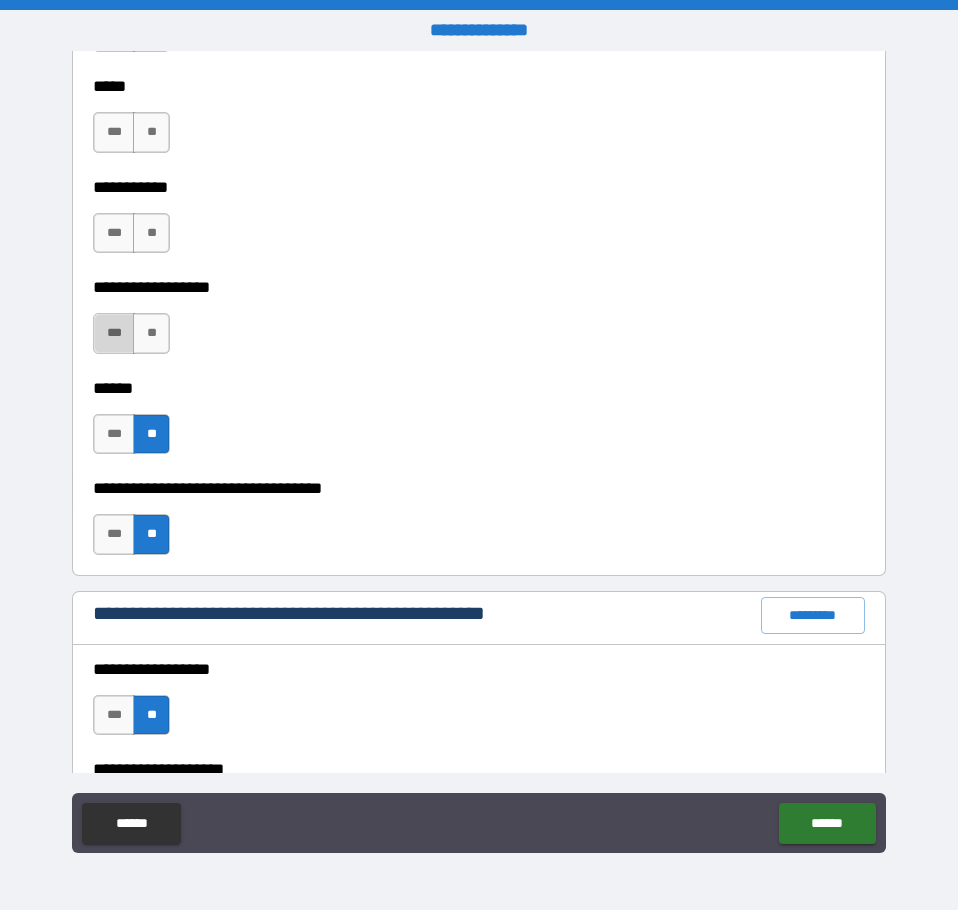 click on "***" at bounding box center [114, 333] 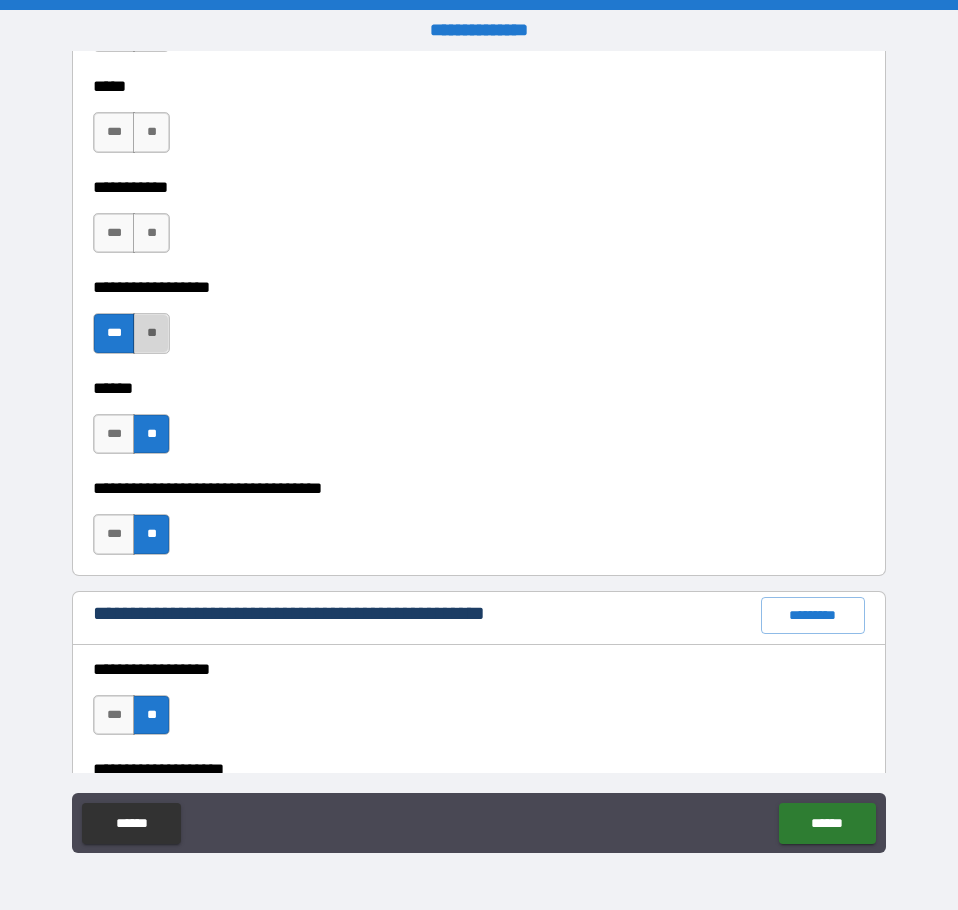 click on "**" at bounding box center (151, 333) 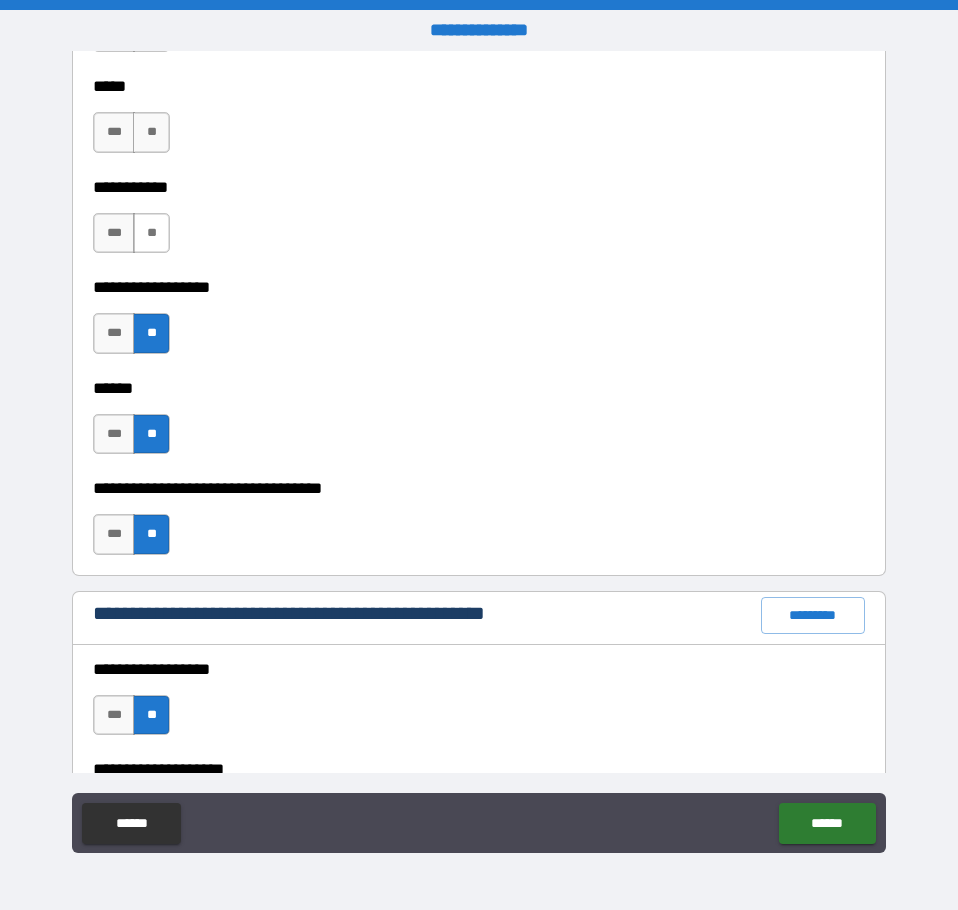 click on "**" at bounding box center [151, 233] 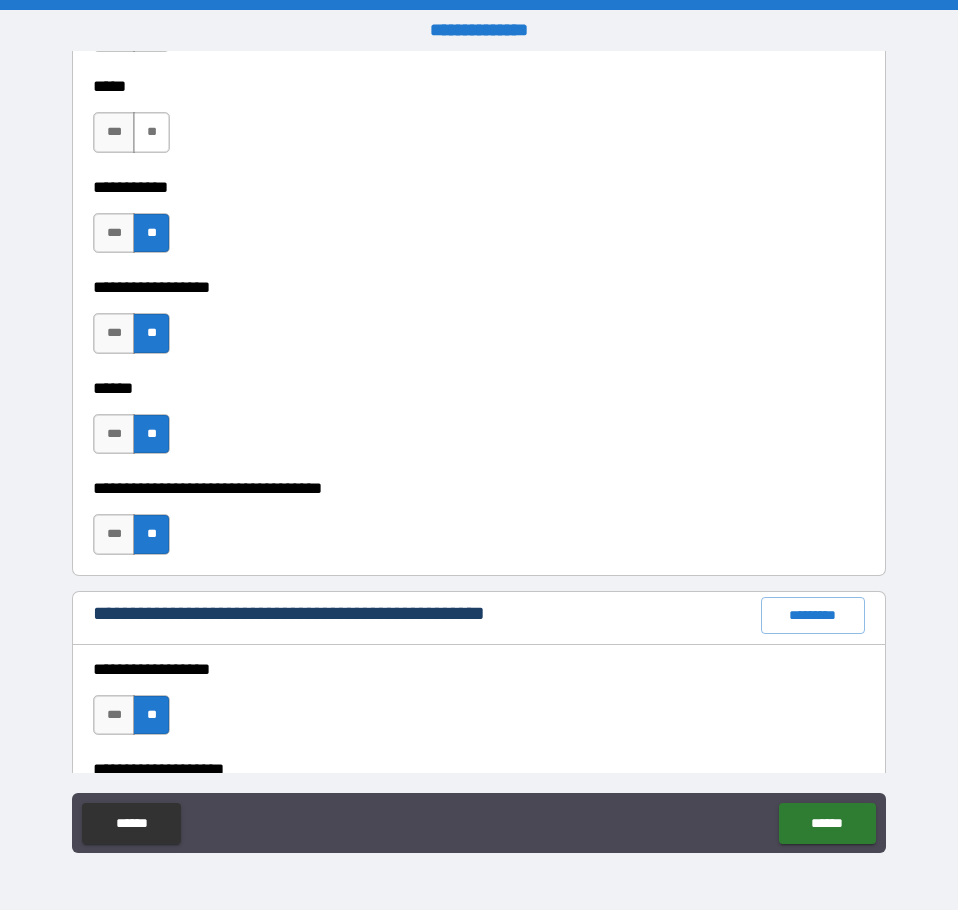 click on "**" at bounding box center (151, 132) 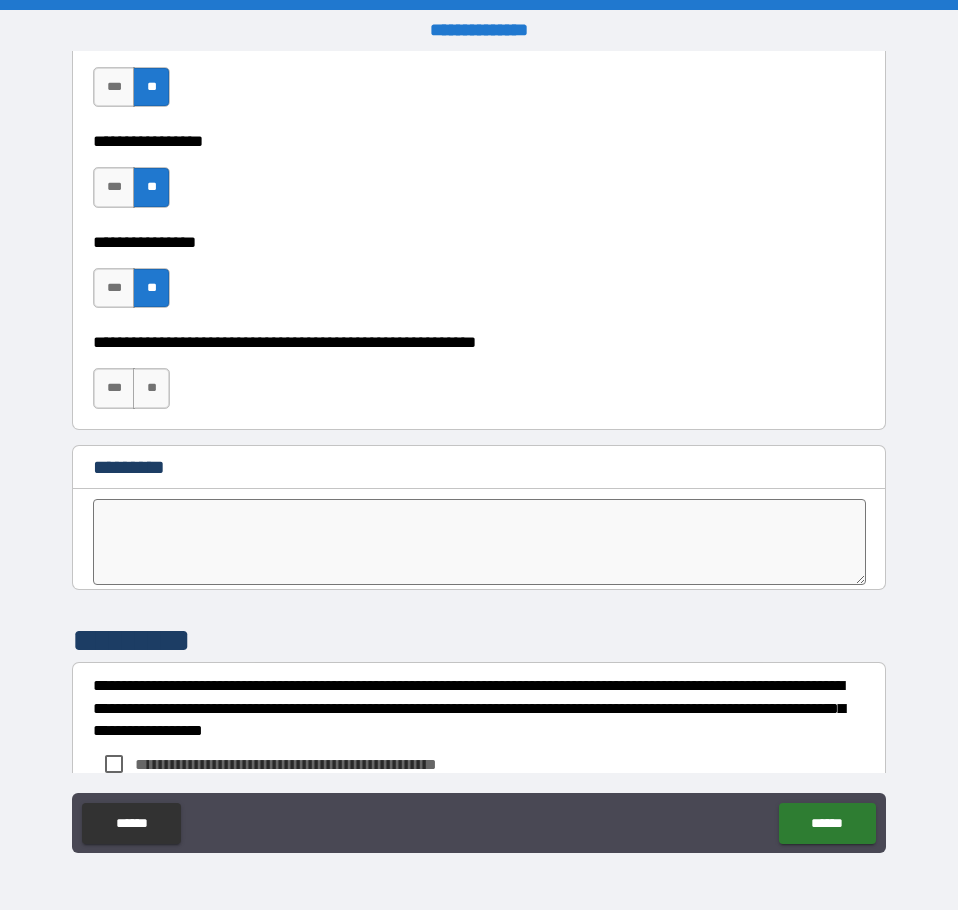 scroll, scrollTop: 10296, scrollLeft: 0, axis: vertical 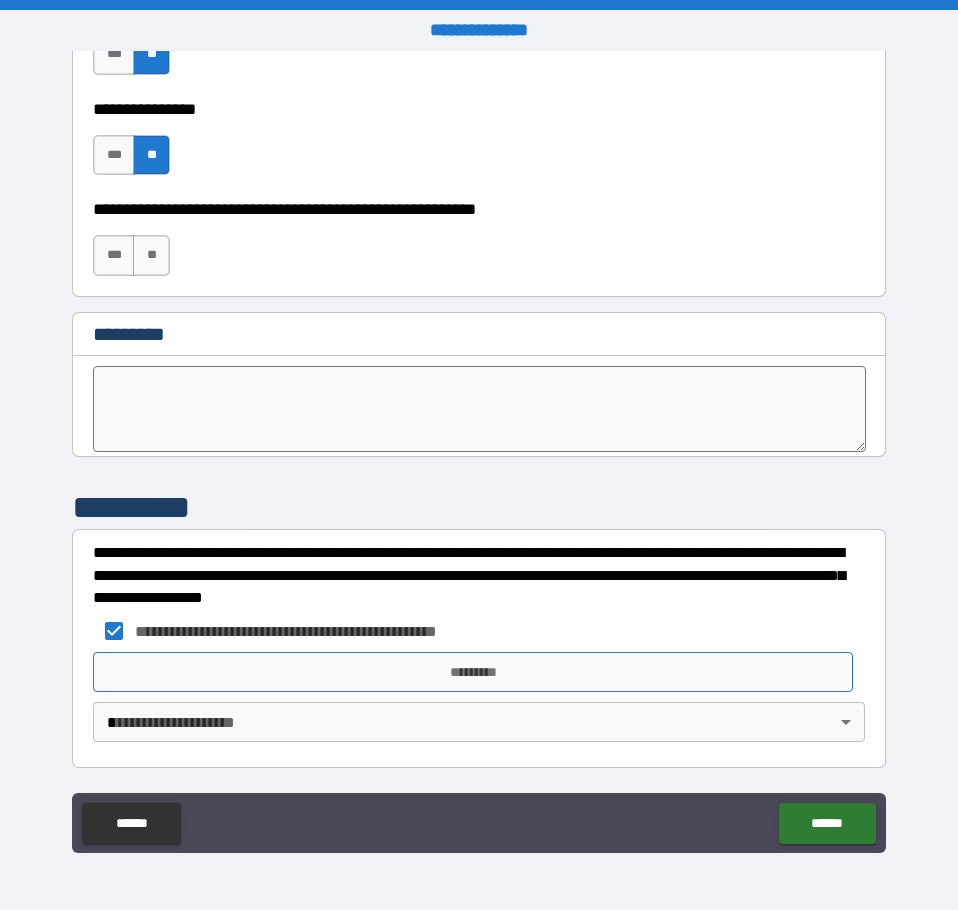 click on "*********" at bounding box center [473, 672] 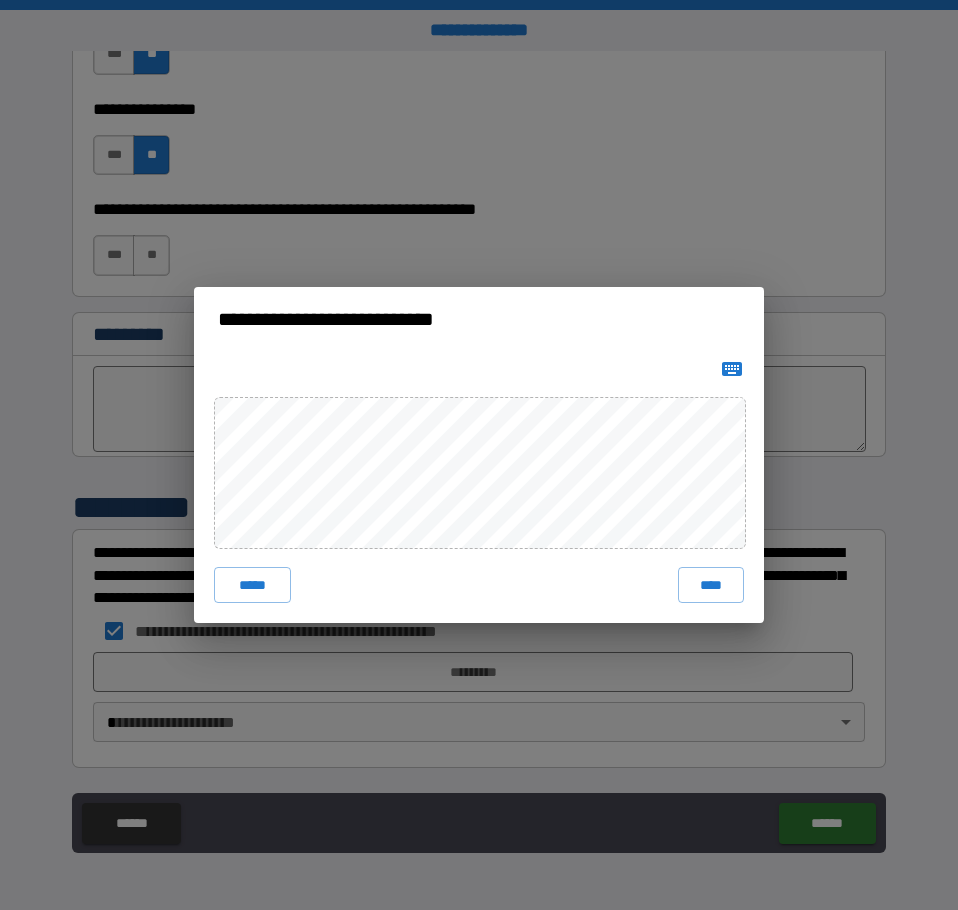click on "****" at bounding box center [711, 585] 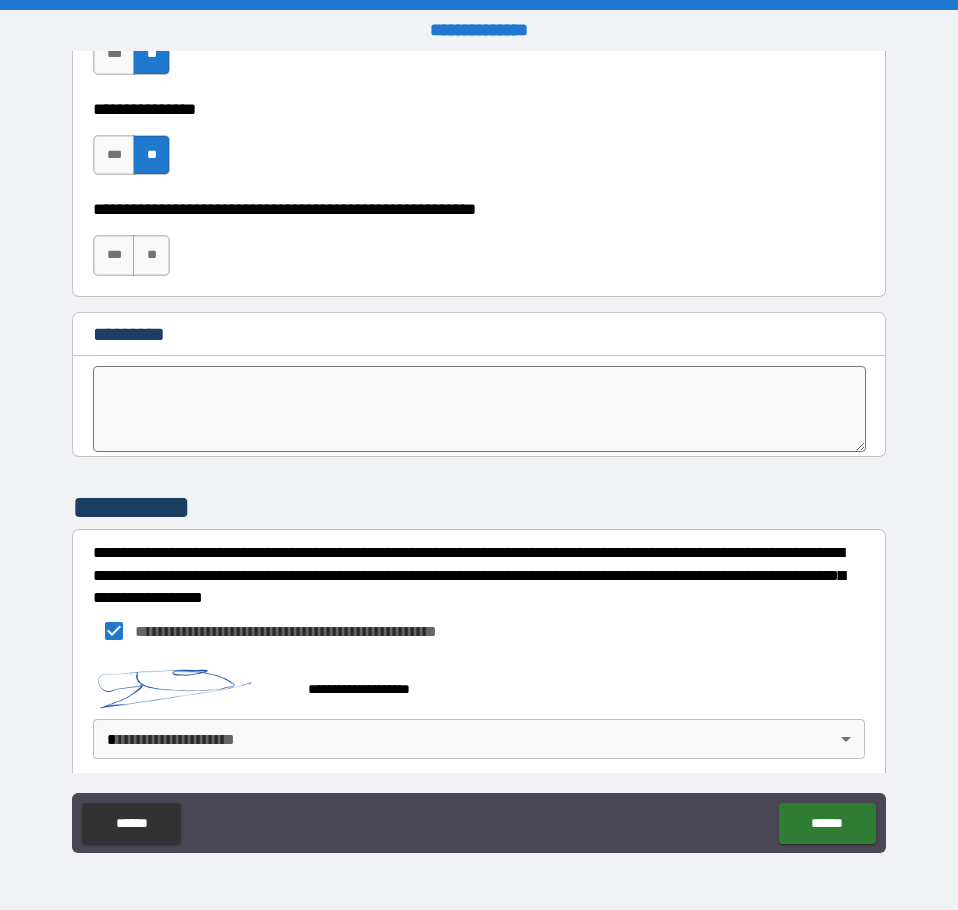 click on "**********" at bounding box center [479, 455] 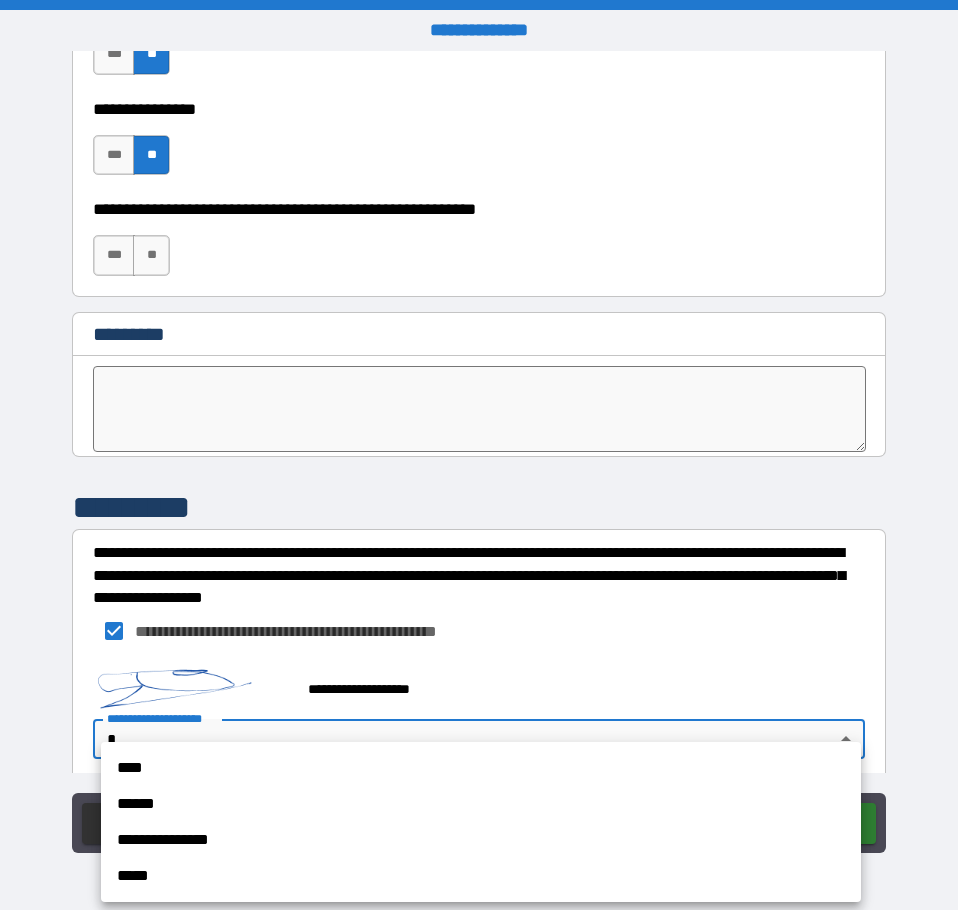 click on "****" at bounding box center [481, 768] 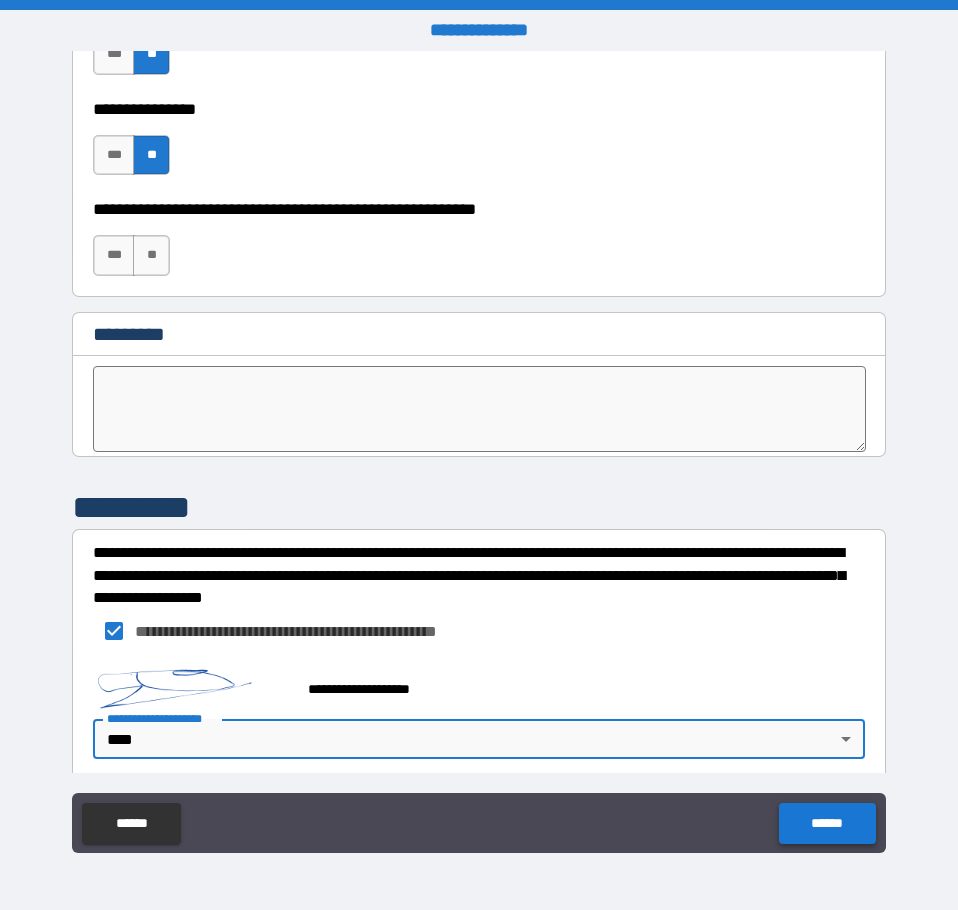 click on "******" at bounding box center [827, 823] 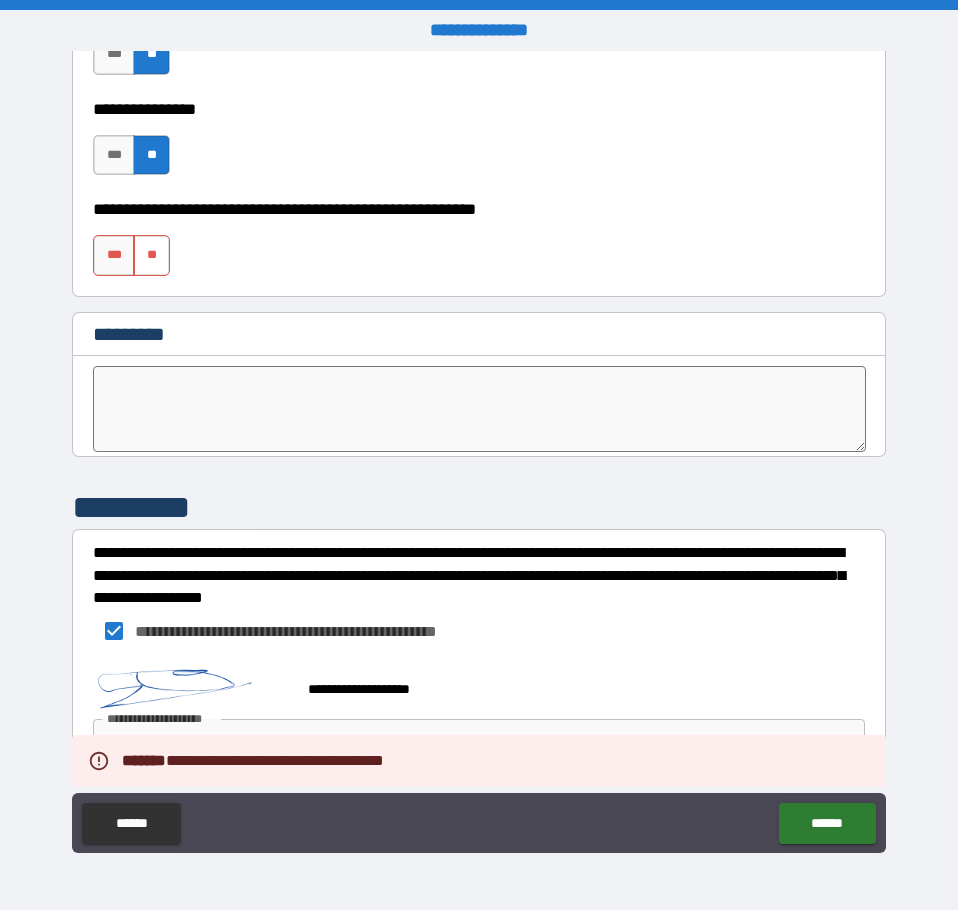 click on "**" at bounding box center [151, 255] 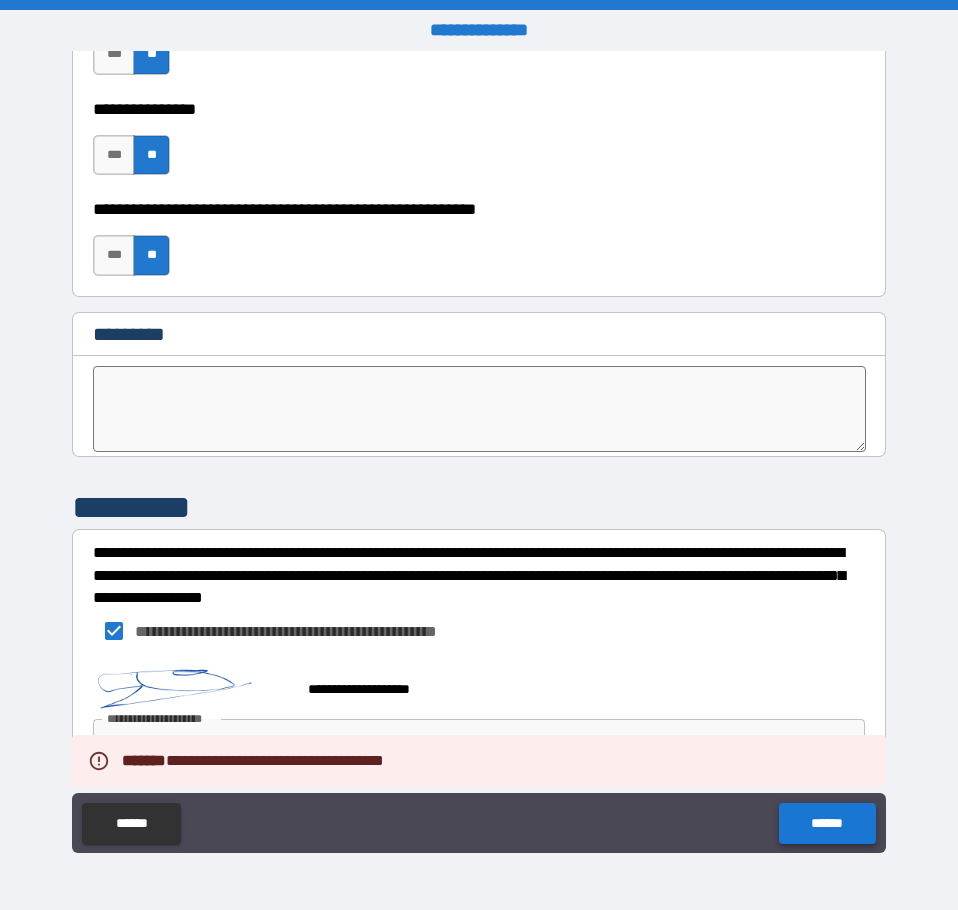 click on "******" at bounding box center (827, 823) 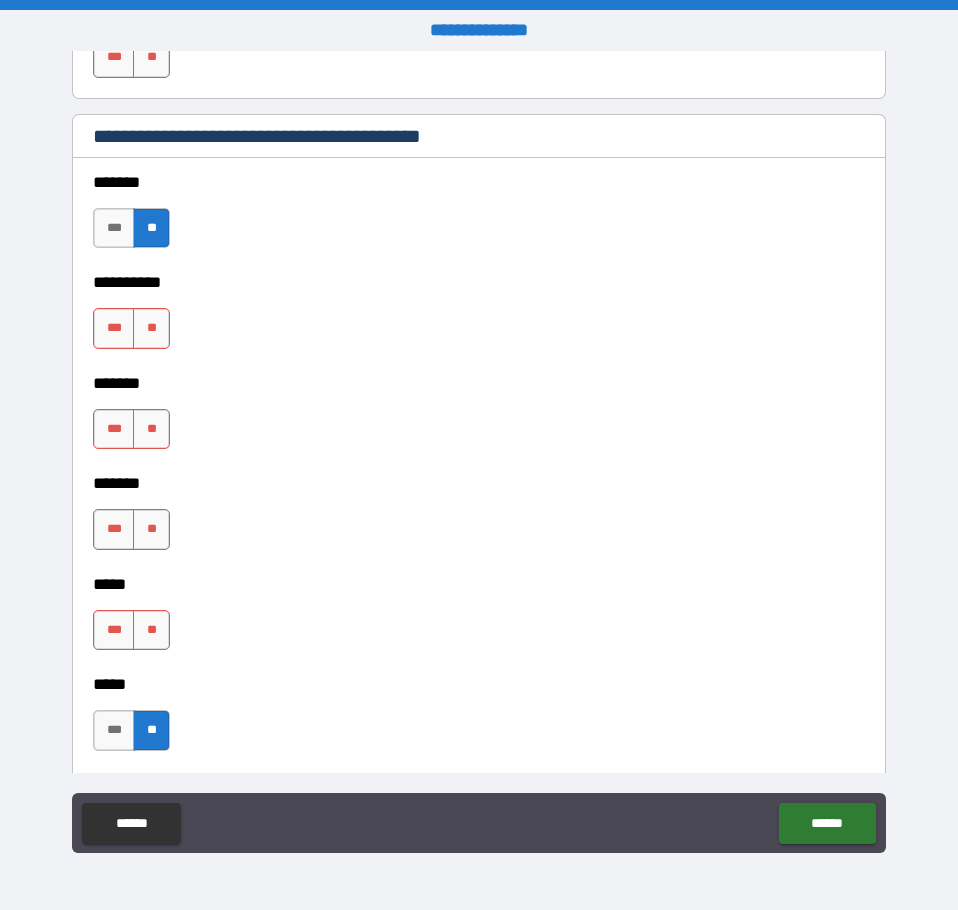 scroll, scrollTop: 1499, scrollLeft: 0, axis: vertical 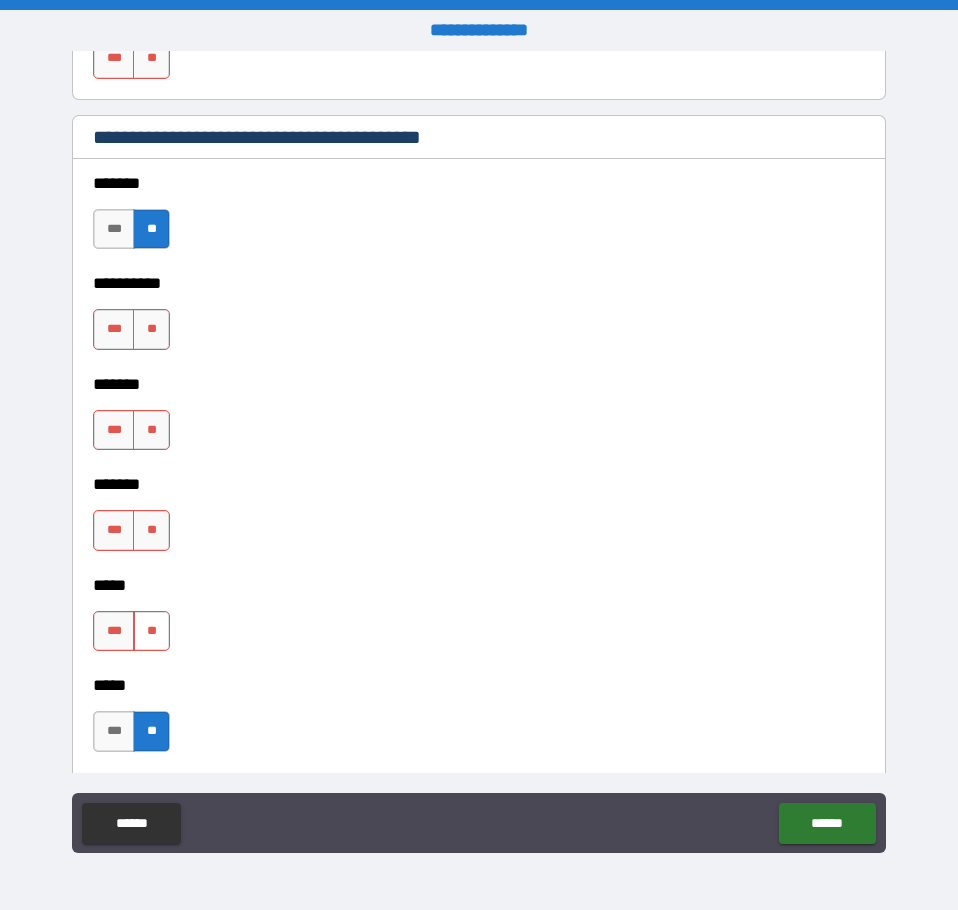 click on "**" at bounding box center (151, 631) 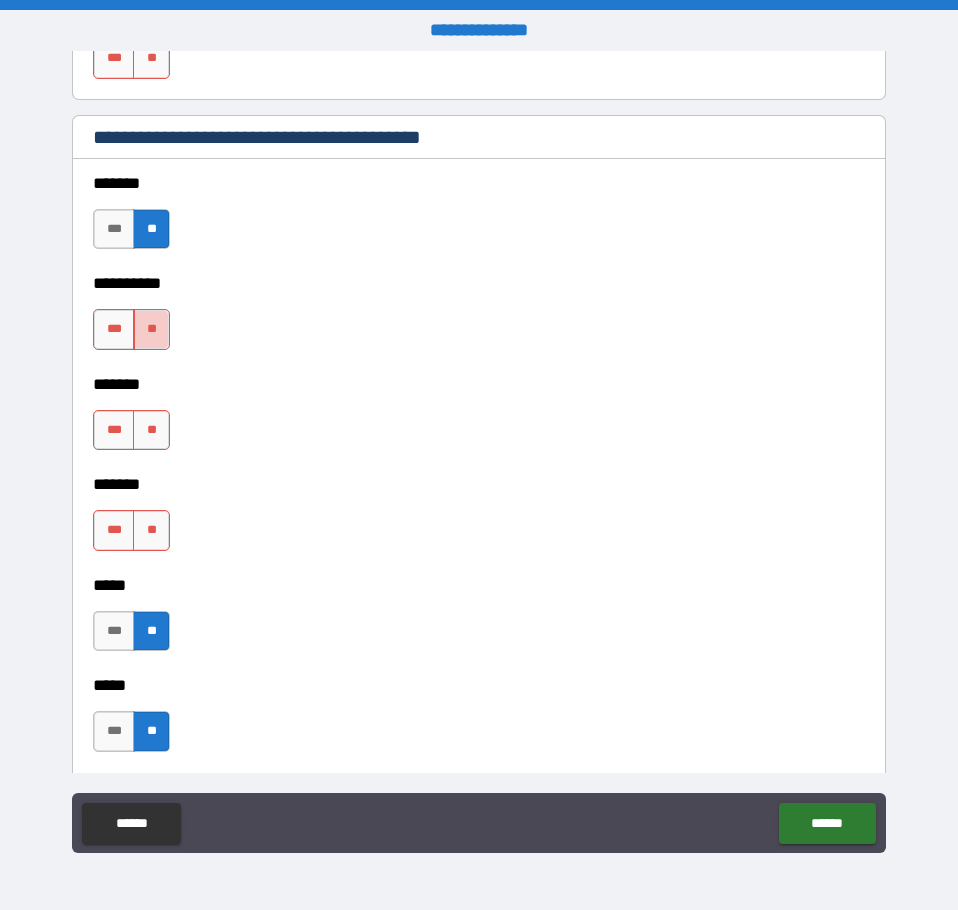 click on "**" at bounding box center (151, 329) 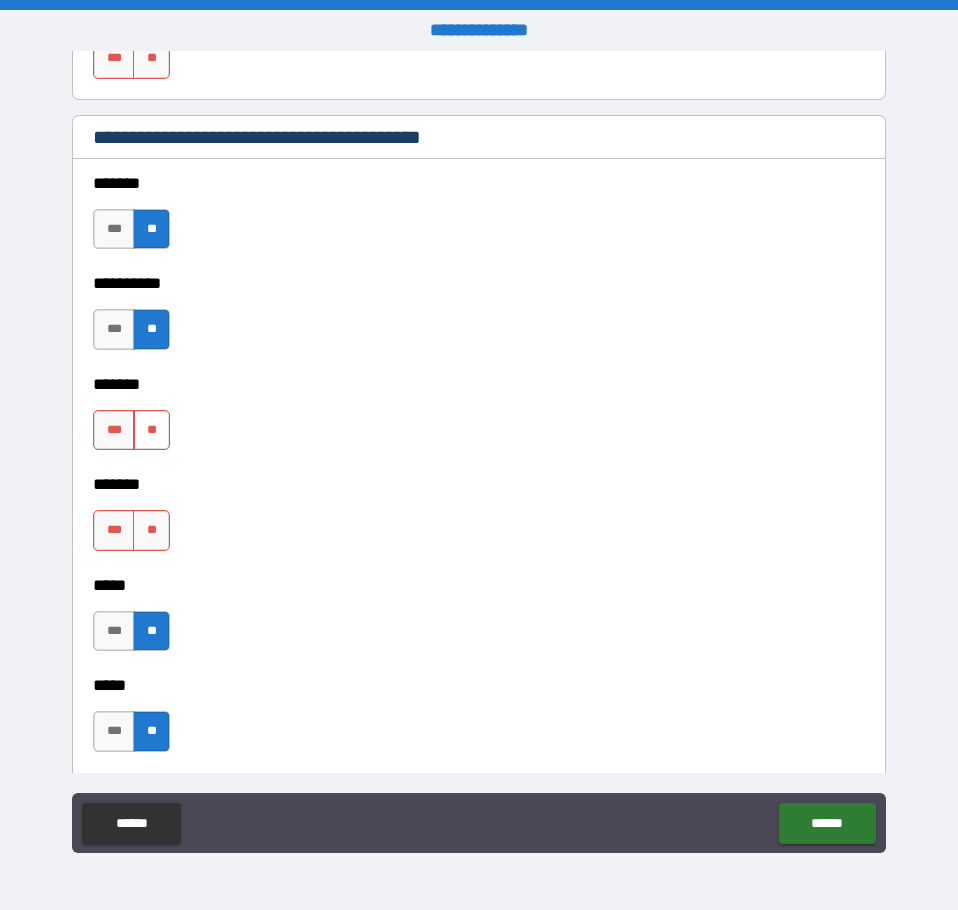 click on "**" at bounding box center (151, 430) 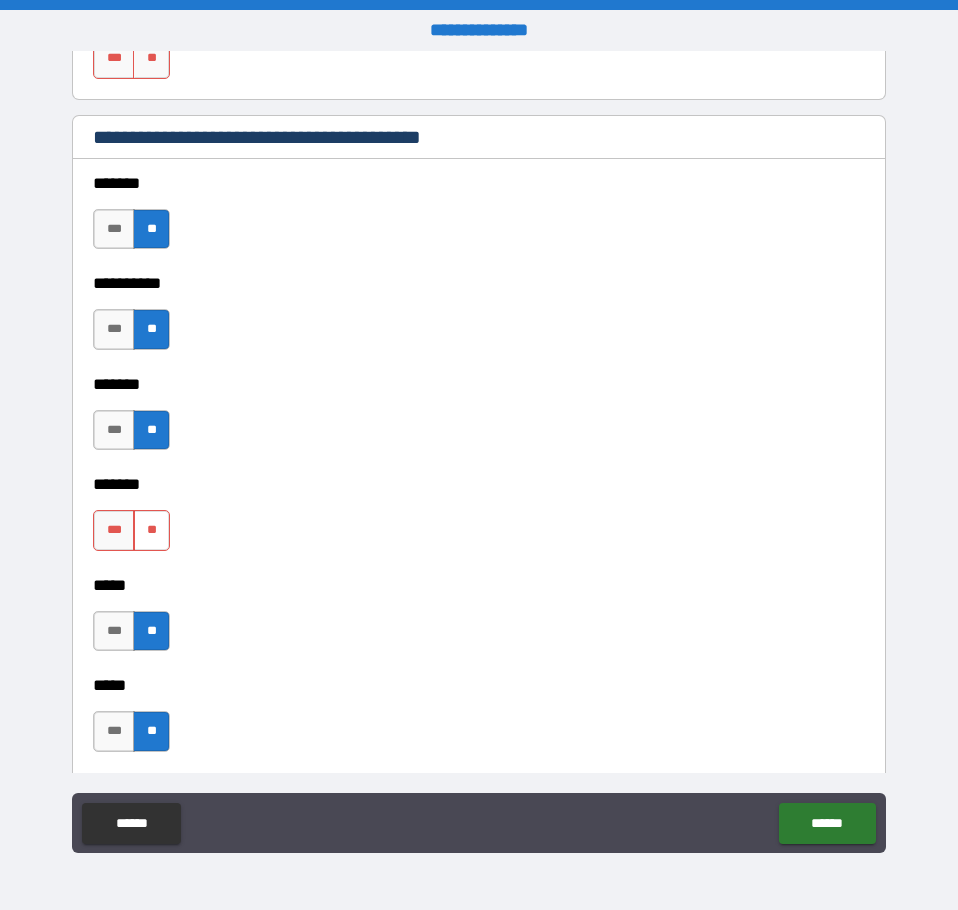 click on "**" at bounding box center (151, 530) 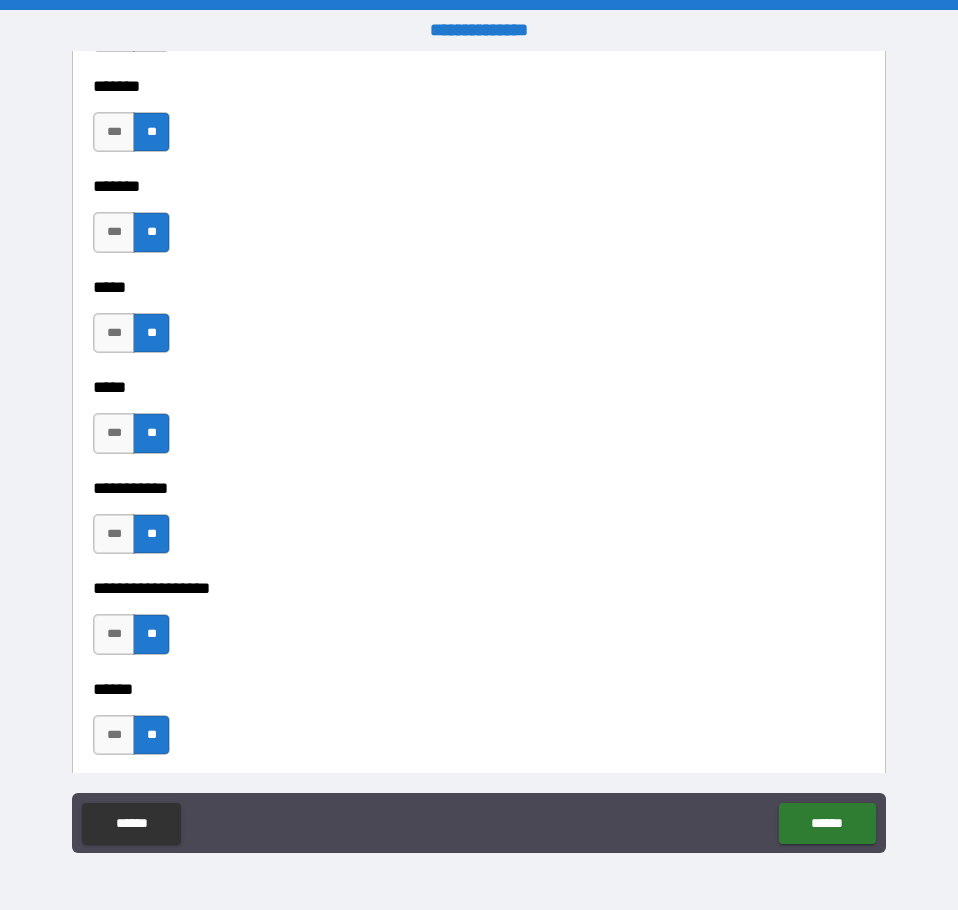 scroll, scrollTop: 1798, scrollLeft: 0, axis: vertical 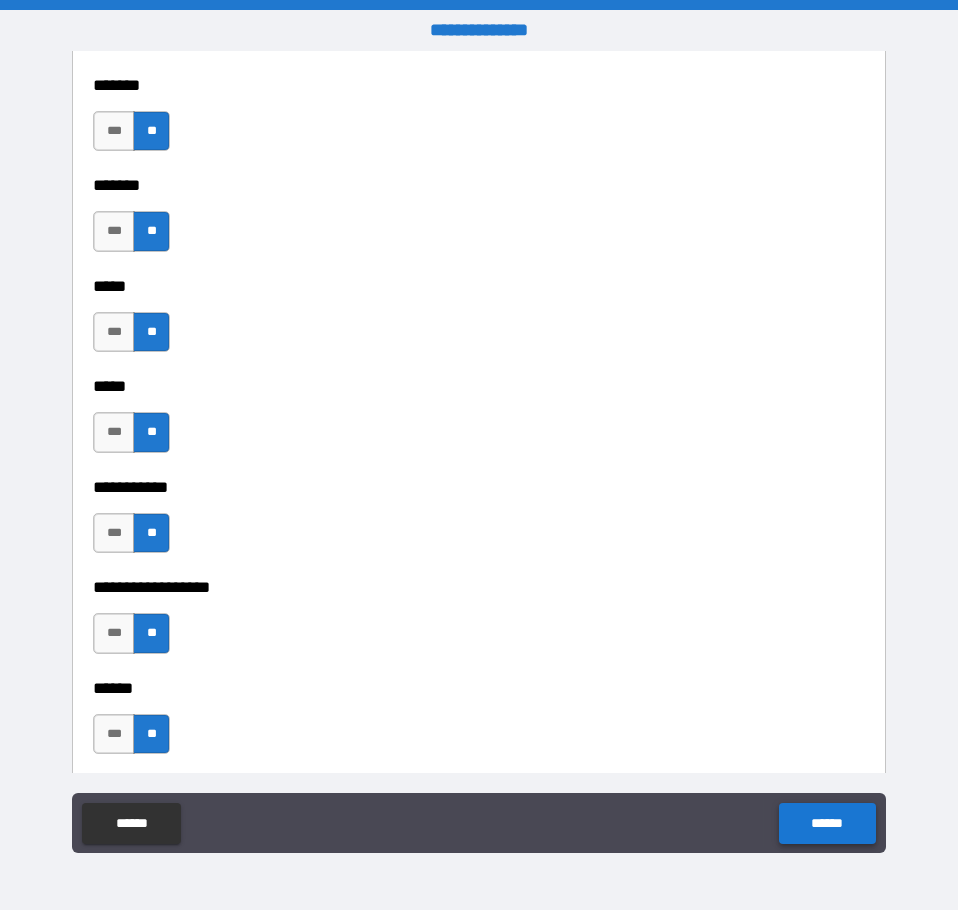 click on "******" at bounding box center [827, 823] 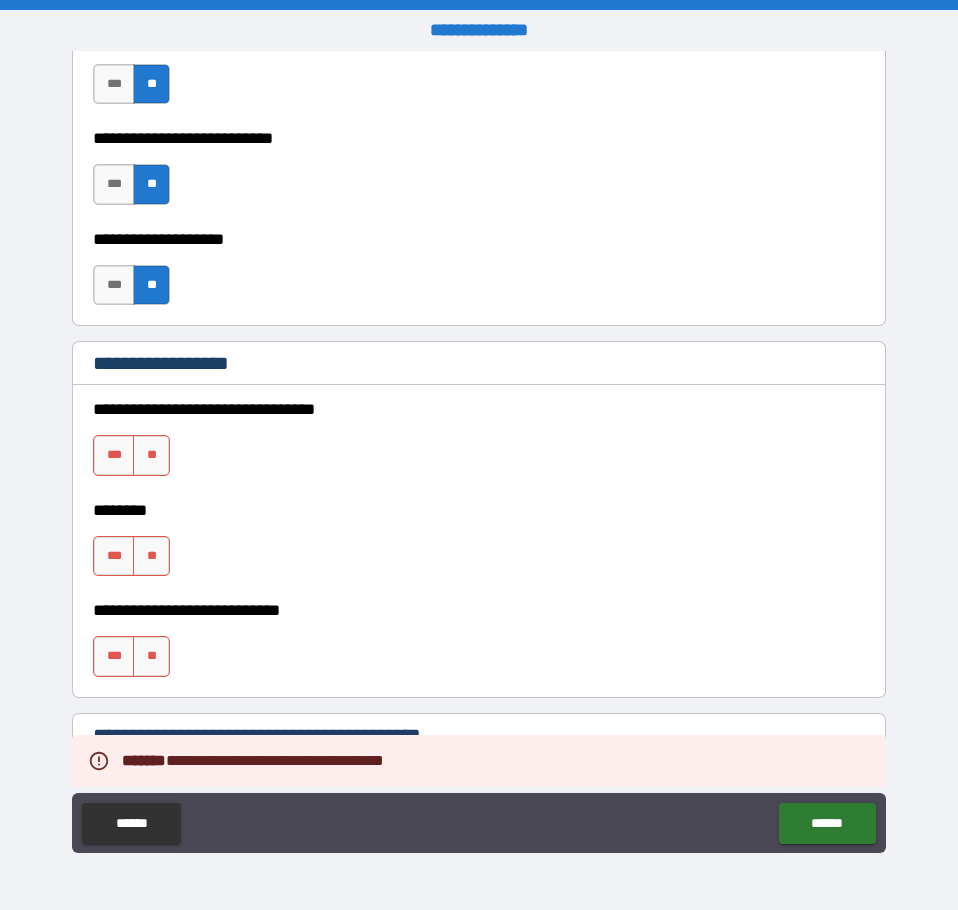 scroll, scrollTop: 899, scrollLeft: 0, axis: vertical 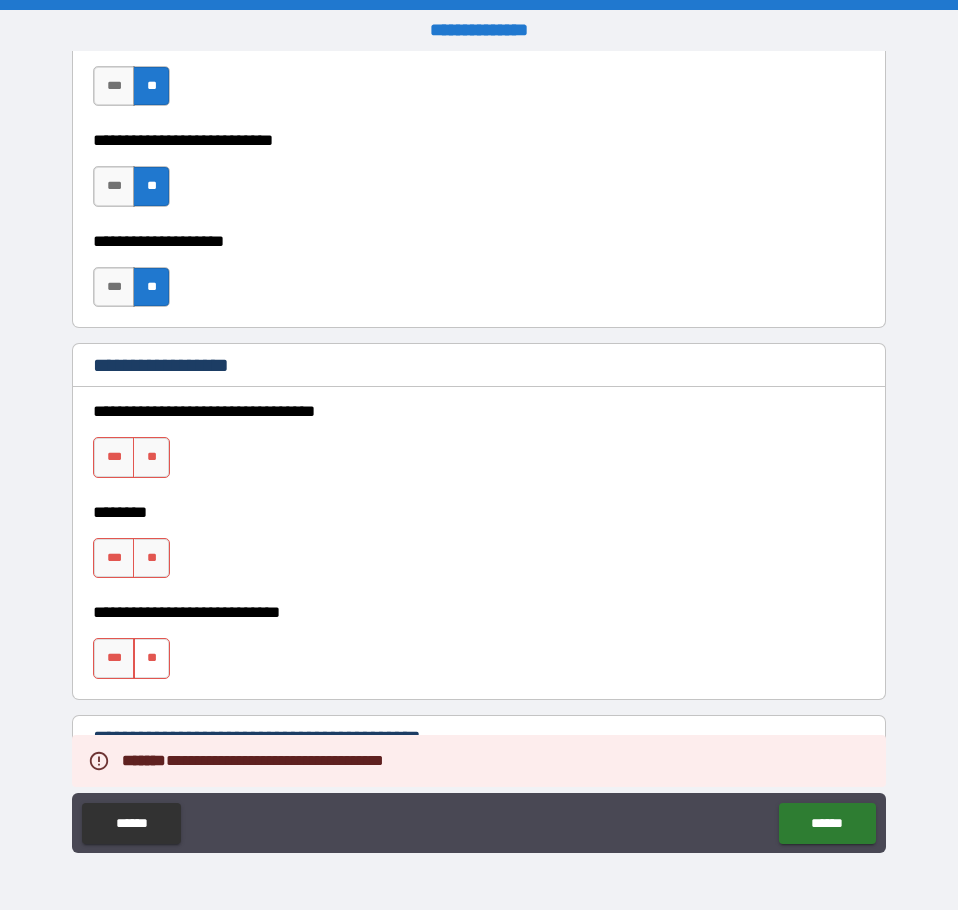 click on "**" at bounding box center [151, 658] 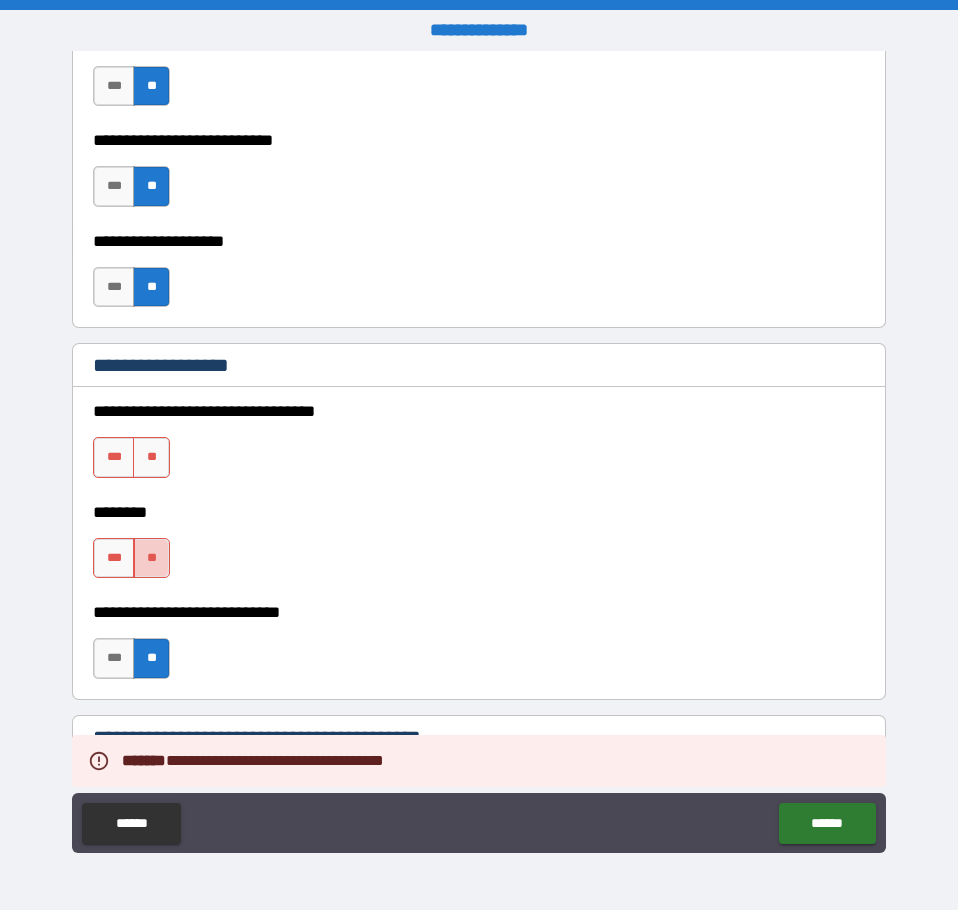 drag, startPoint x: 159, startPoint y: 554, endPoint x: 144, endPoint y: 552, distance: 15.132746 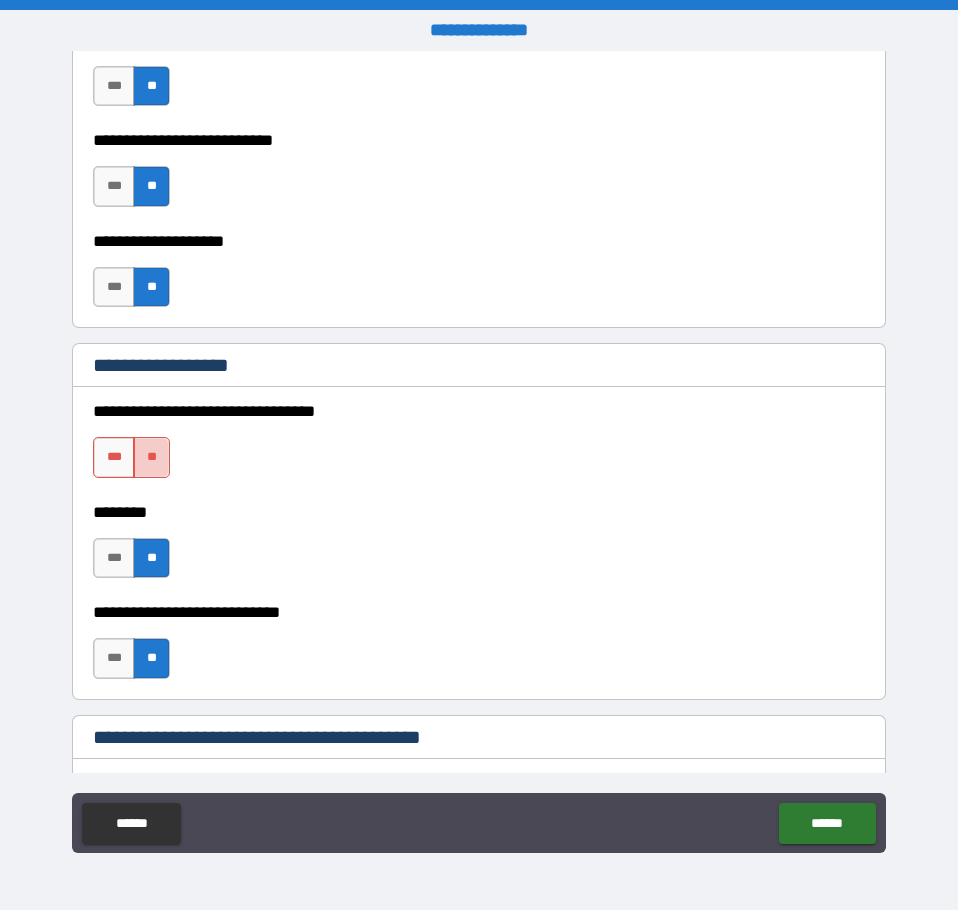 click on "**" at bounding box center (151, 457) 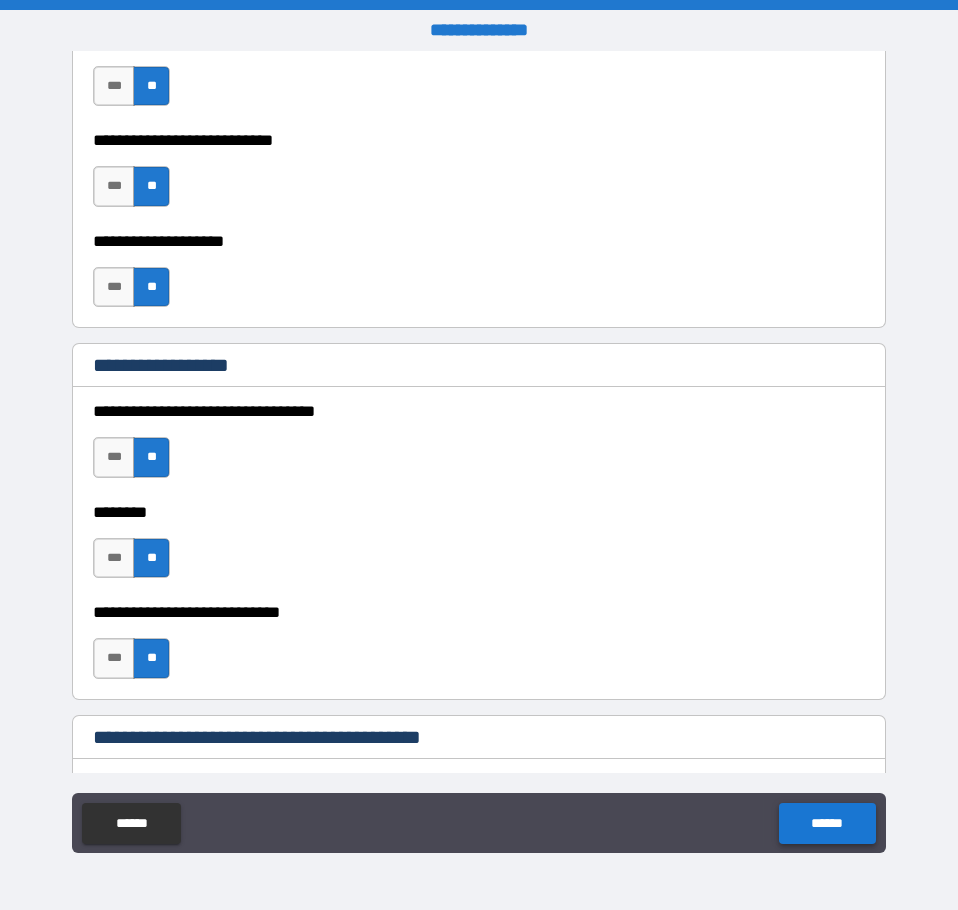 click on "******" at bounding box center [827, 823] 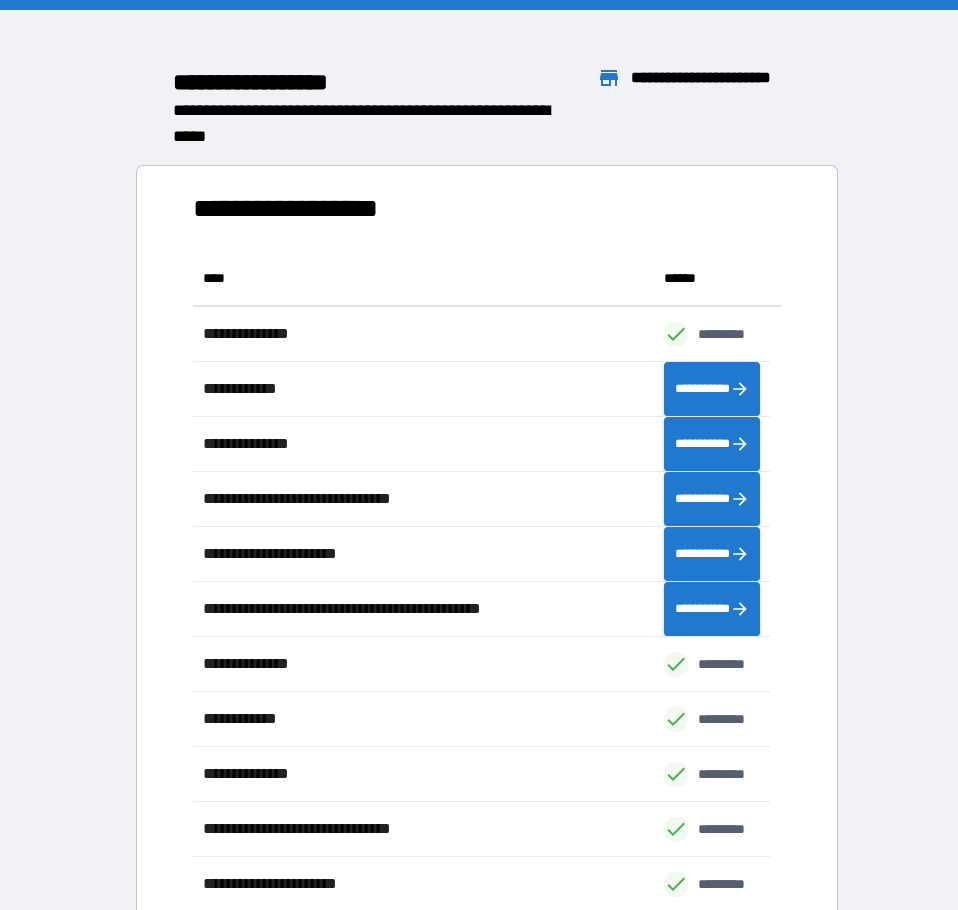 scroll, scrollTop: 16, scrollLeft: 16, axis: both 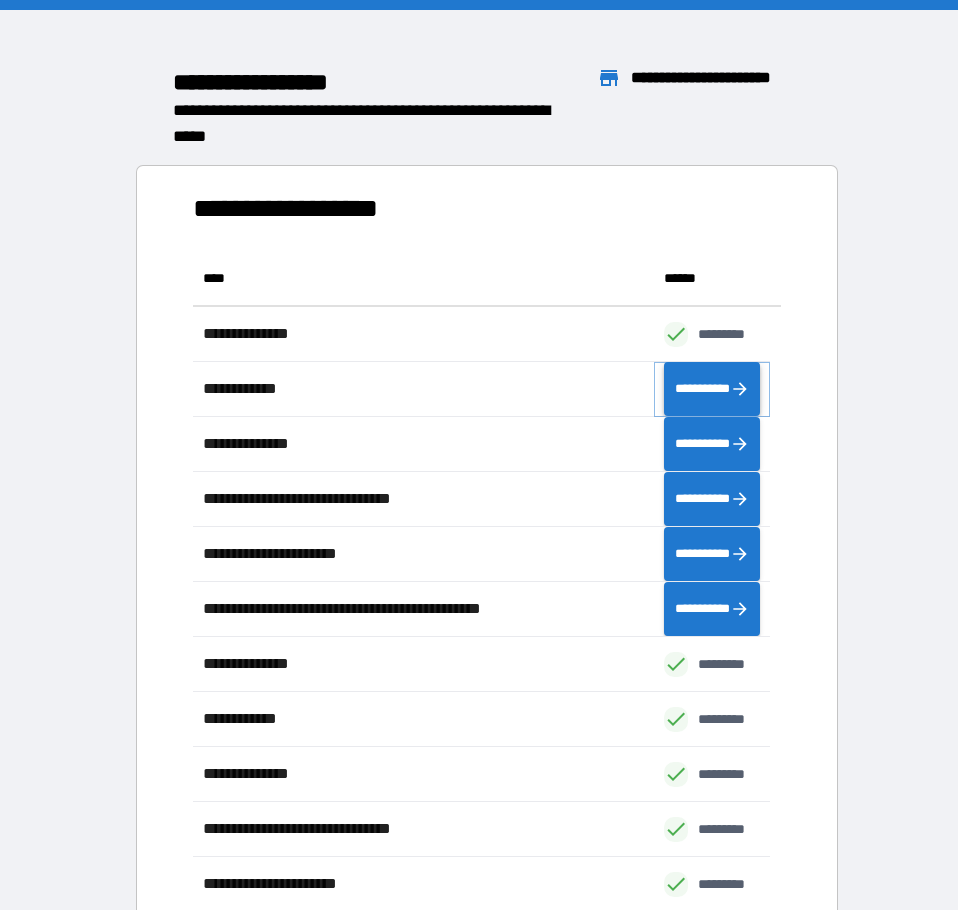 click on "**********" at bounding box center [711, 389] 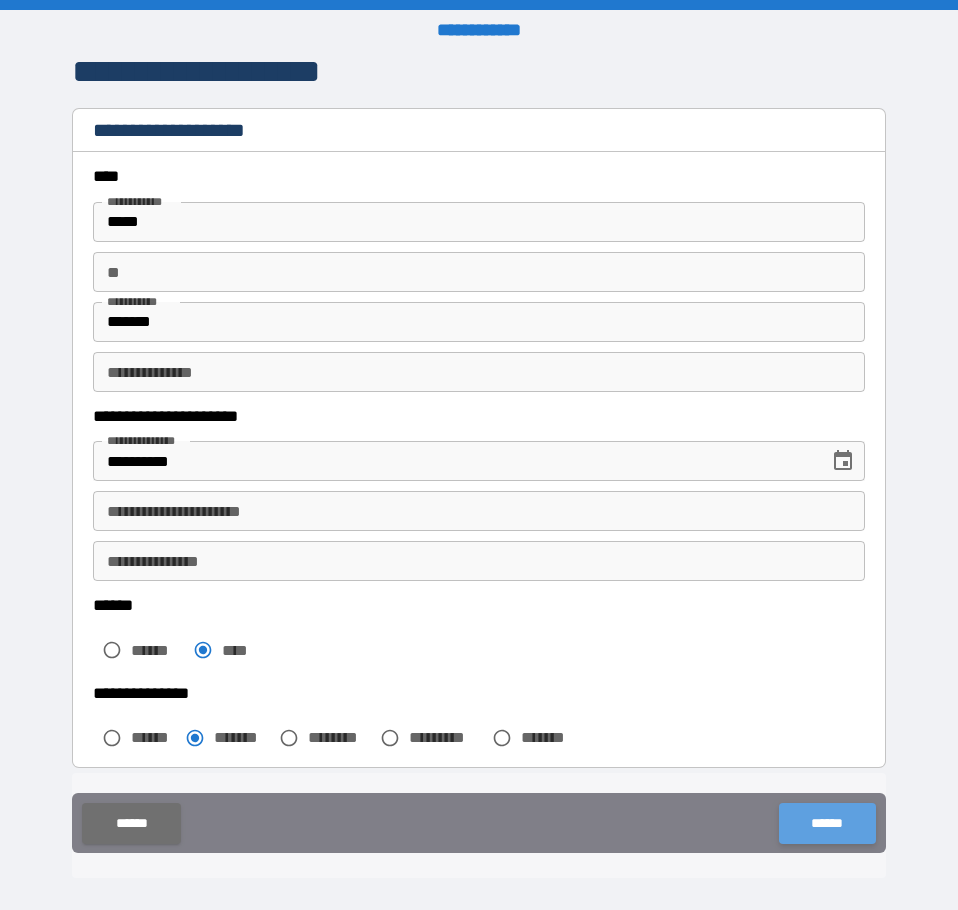 click on "******" at bounding box center [827, 823] 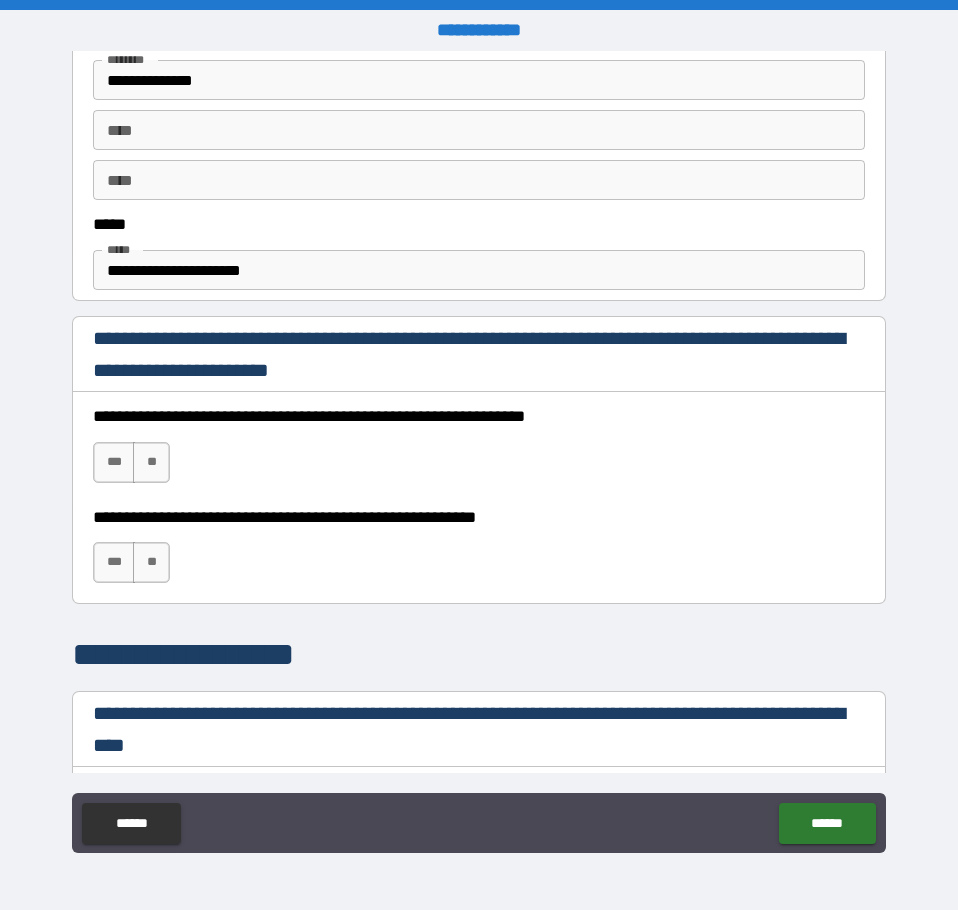 scroll, scrollTop: 1099, scrollLeft: 0, axis: vertical 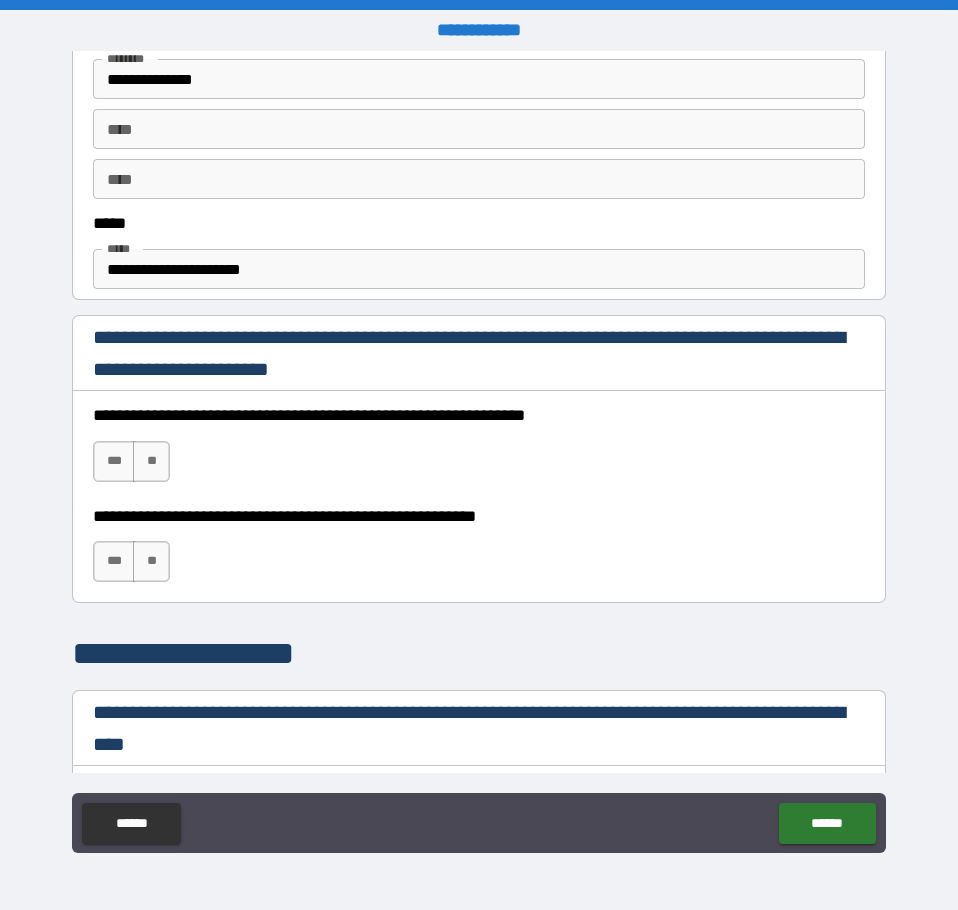 drag, startPoint x: 112, startPoint y: 461, endPoint x: 105, endPoint y: 485, distance: 25 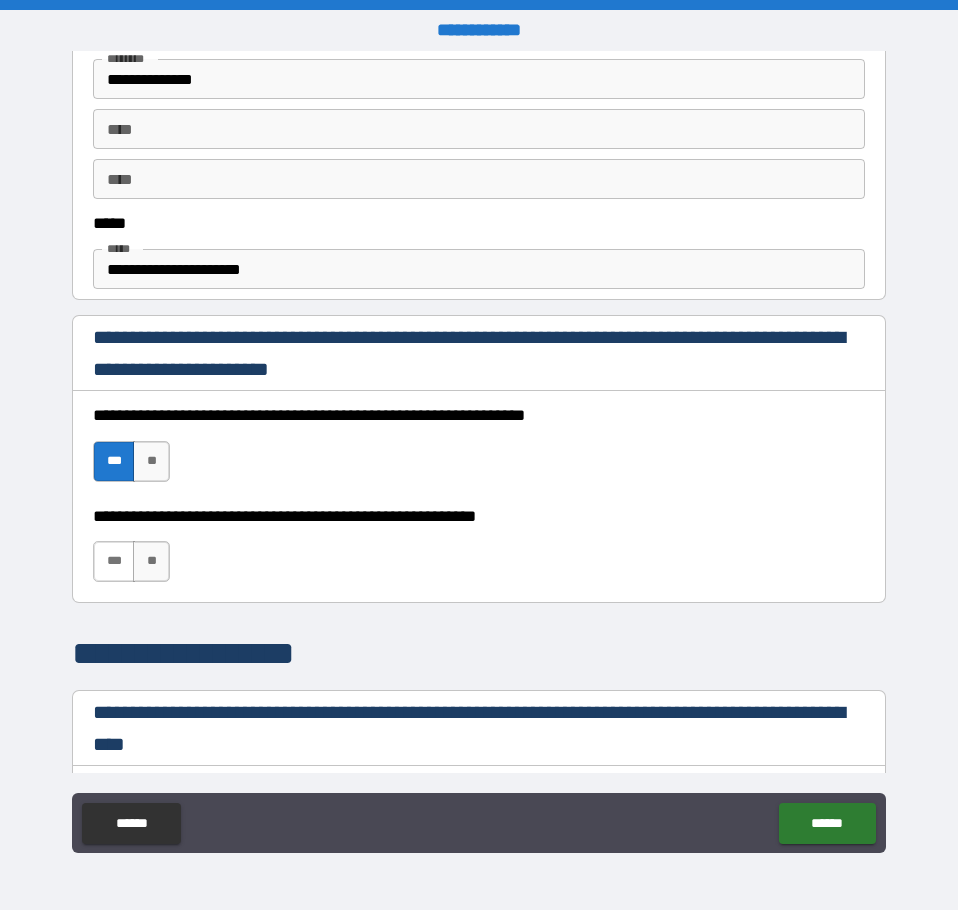 click on "***" at bounding box center (114, 561) 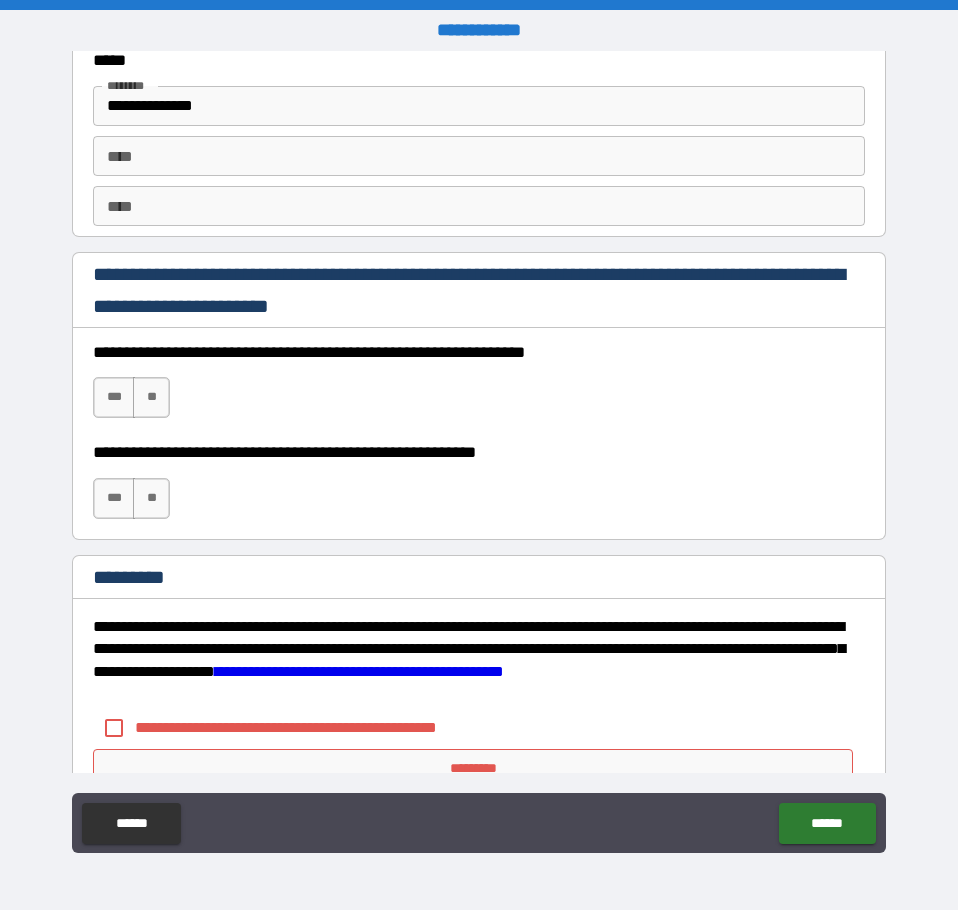 scroll, scrollTop: 2905, scrollLeft: 0, axis: vertical 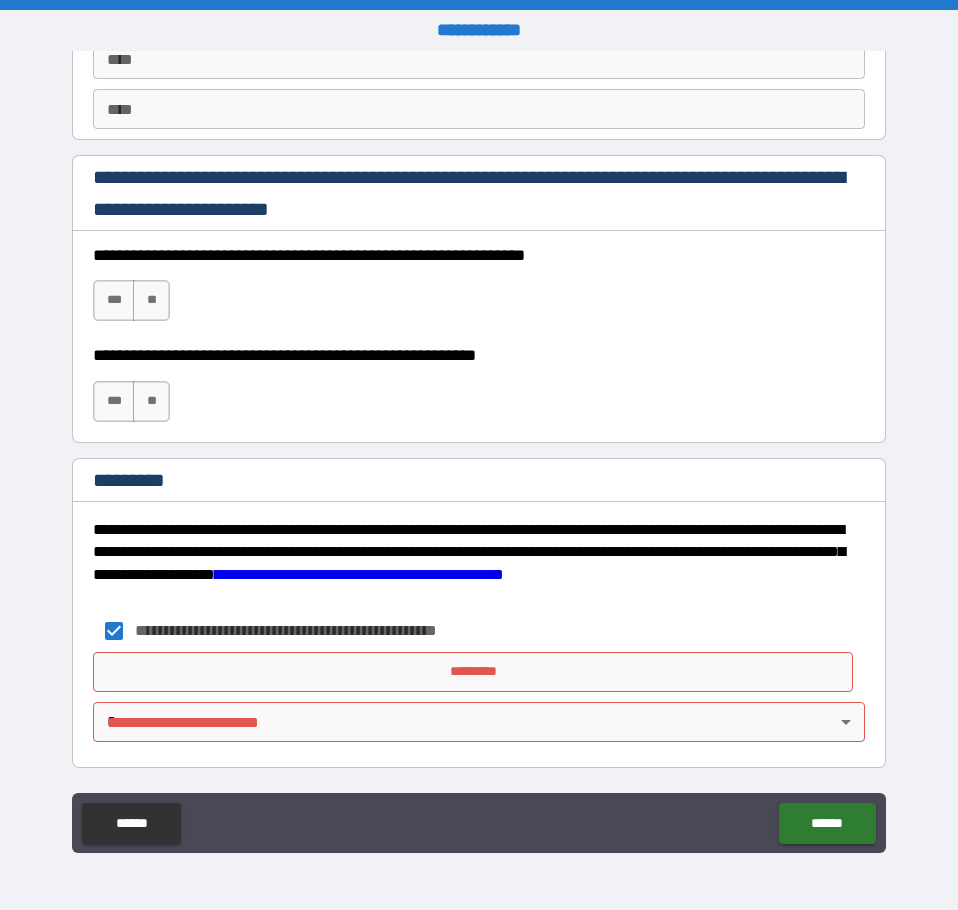 drag, startPoint x: 189, startPoint y: 662, endPoint x: 195, endPoint y: 671, distance: 10.816654 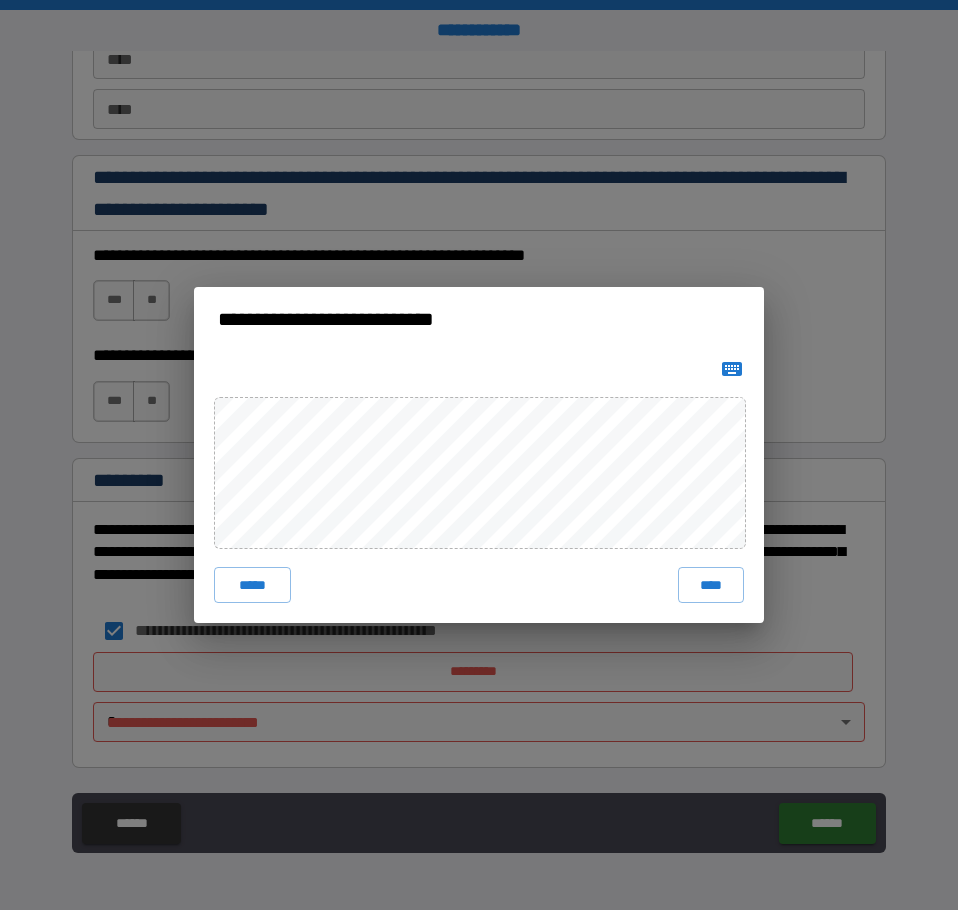 click on "****" at bounding box center [711, 585] 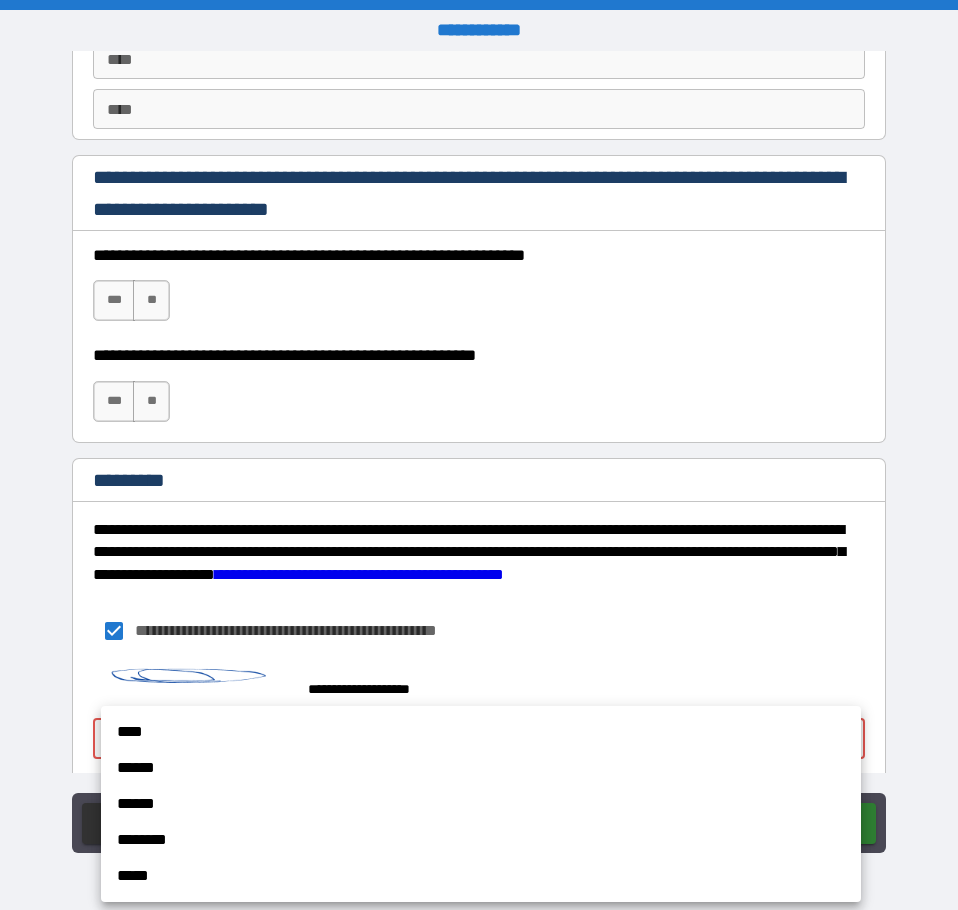 click on "**********" at bounding box center [479, 455] 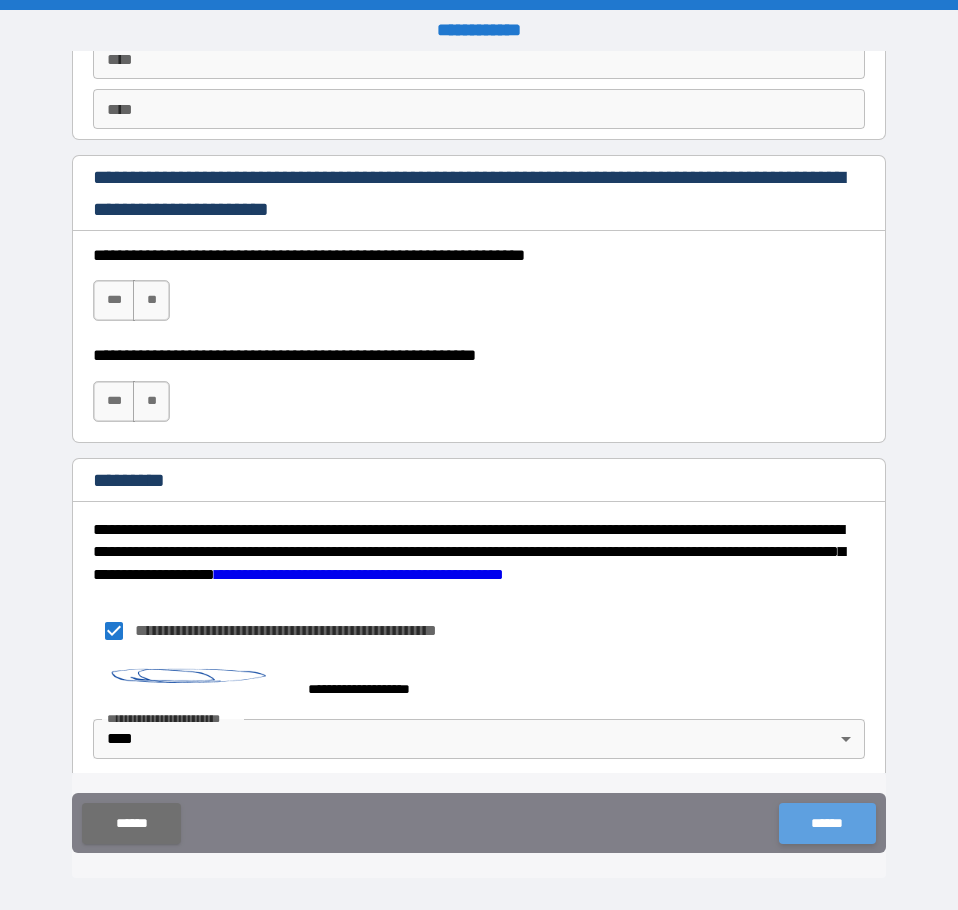click on "******" at bounding box center [827, 823] 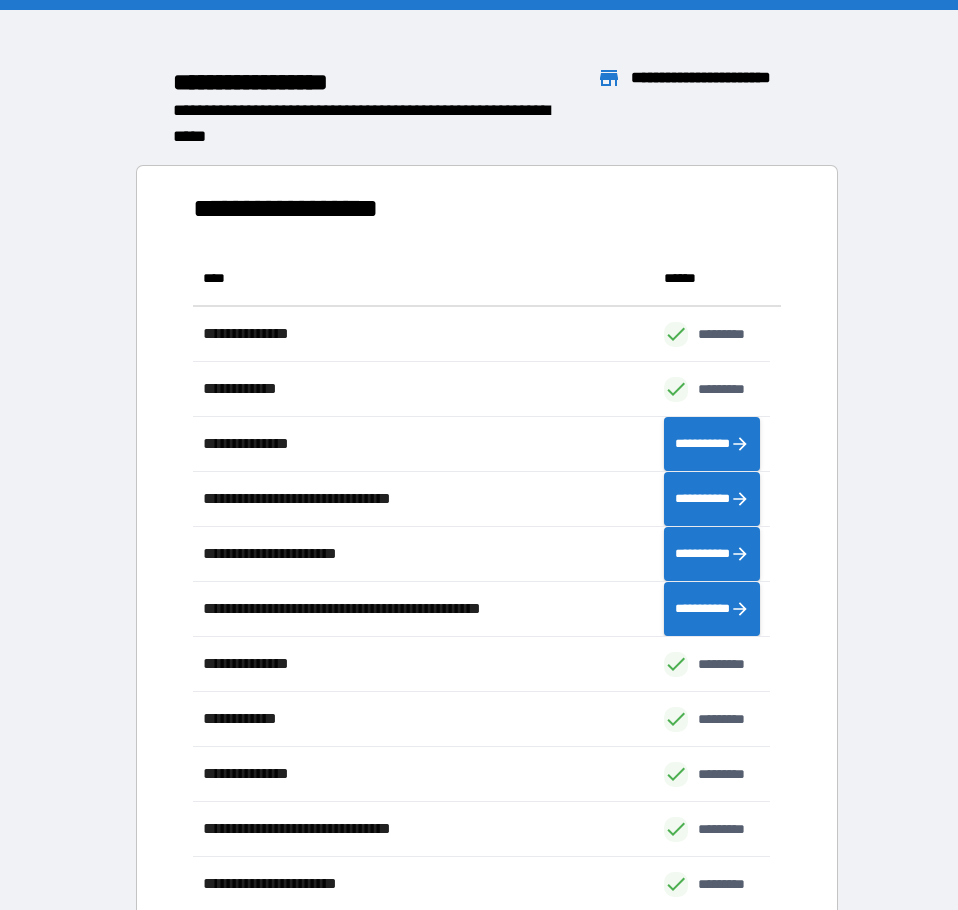 scroll, scrollTop: 16, scrollLeft: 16, axis: both 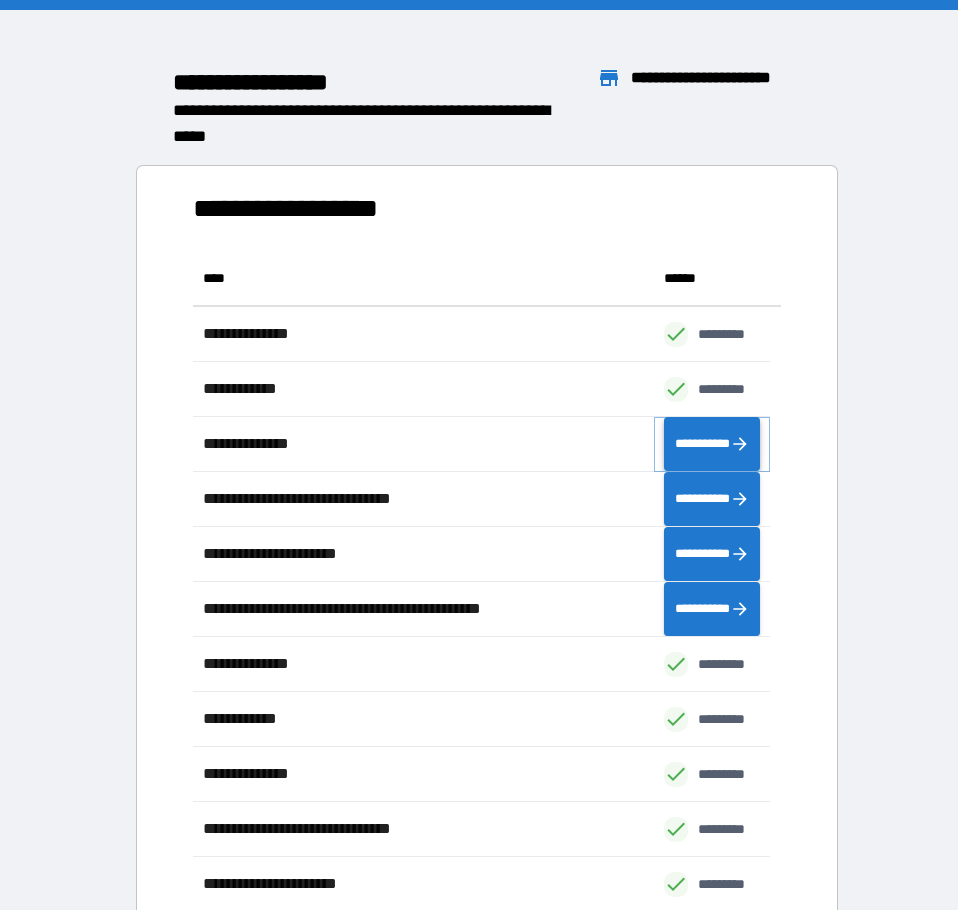 click 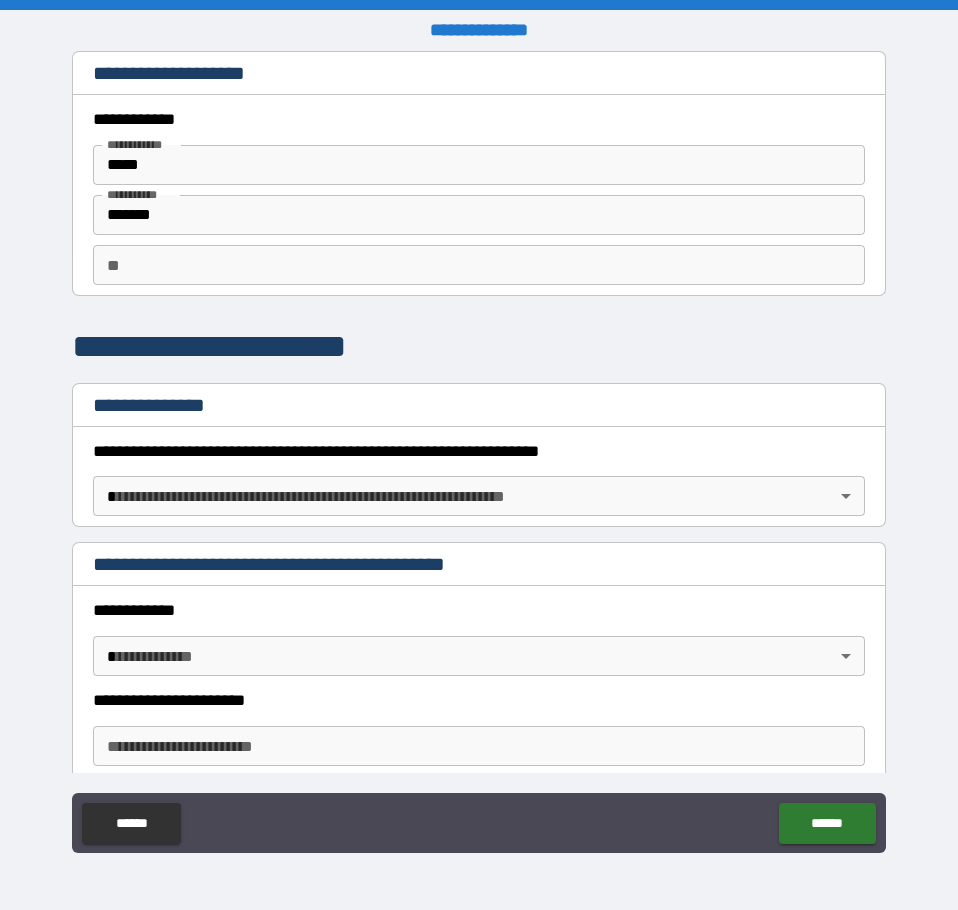 click on "**********" at bounding box center (479, 455) 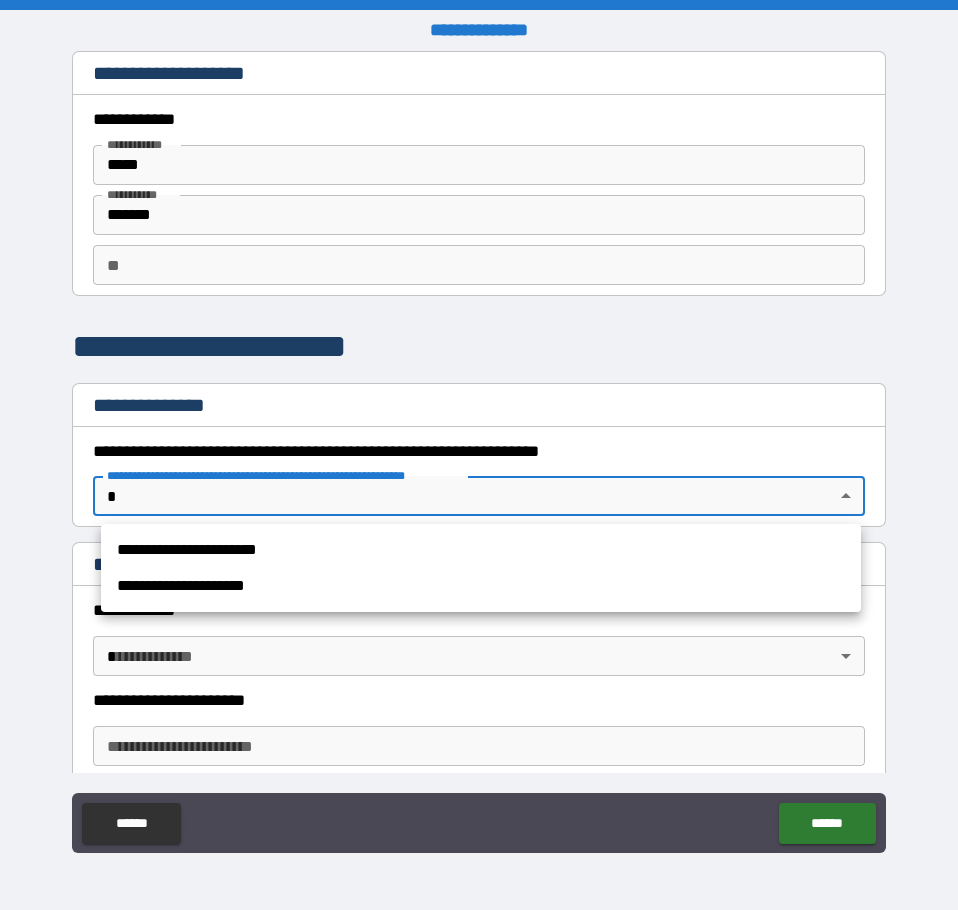 click on "**********" at bounding box center (481, 586) 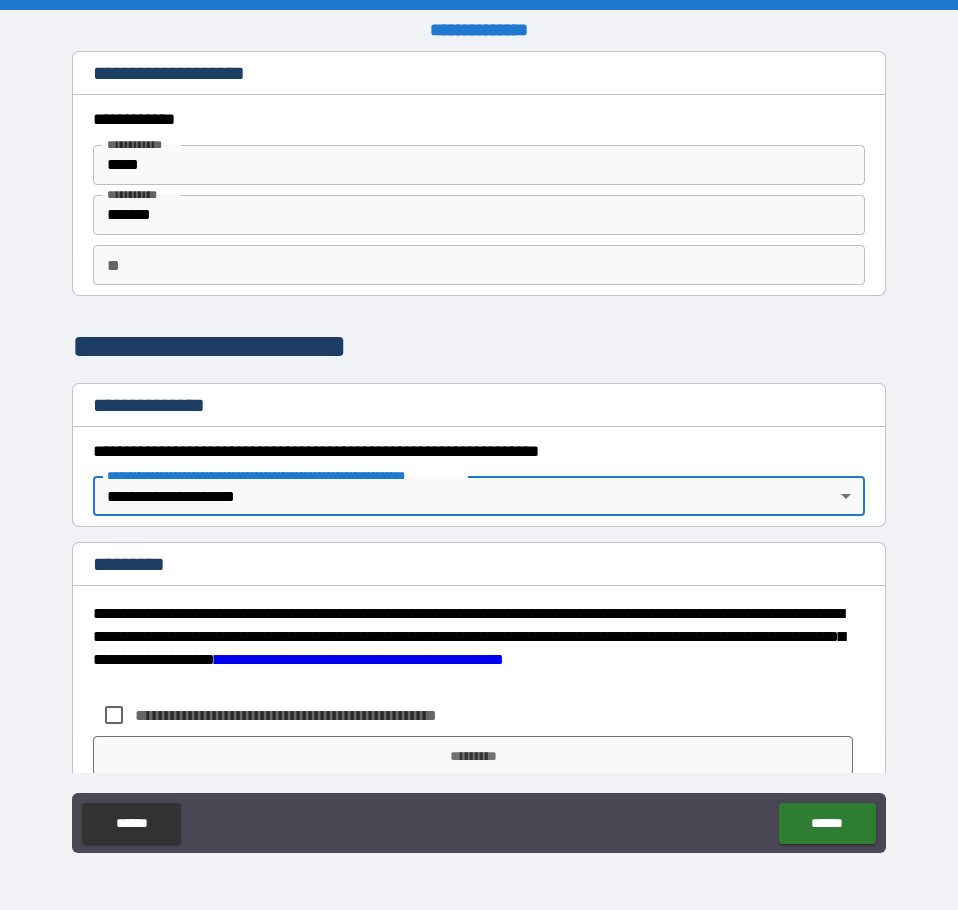 click on "**********" at bounding box center [319, 715] 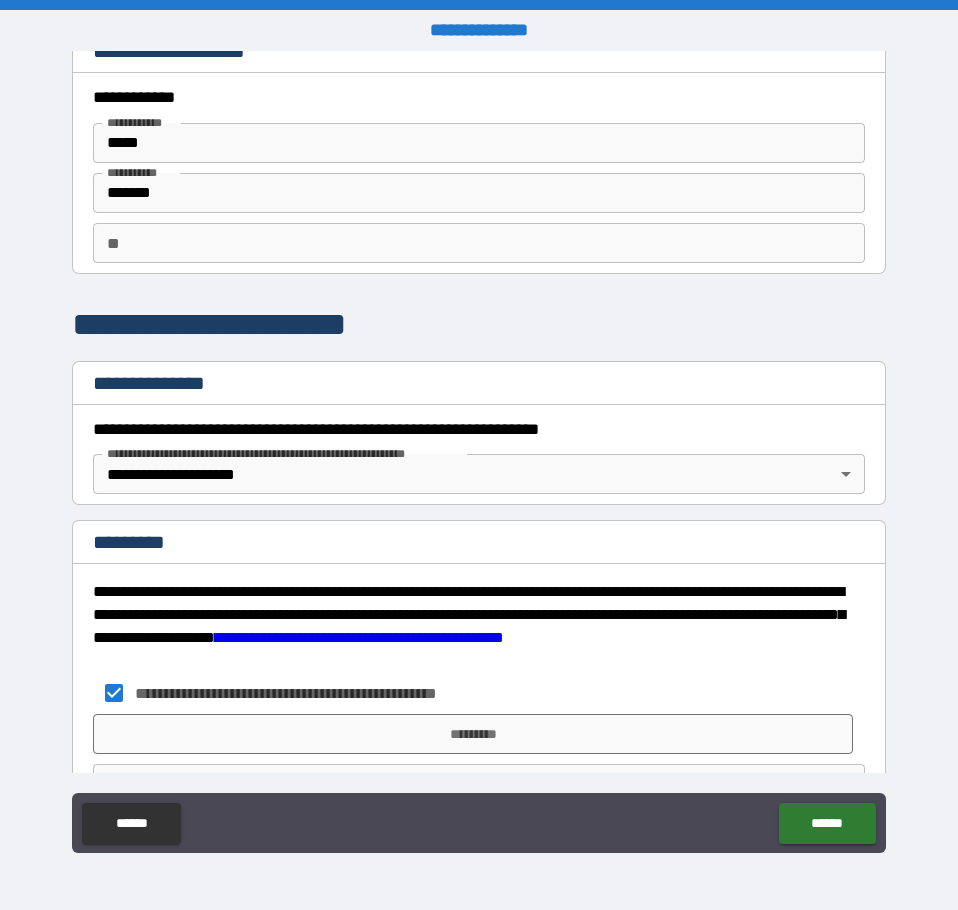 scroll, scrollTop: 84, scrollLeft: 0, axis: vertical 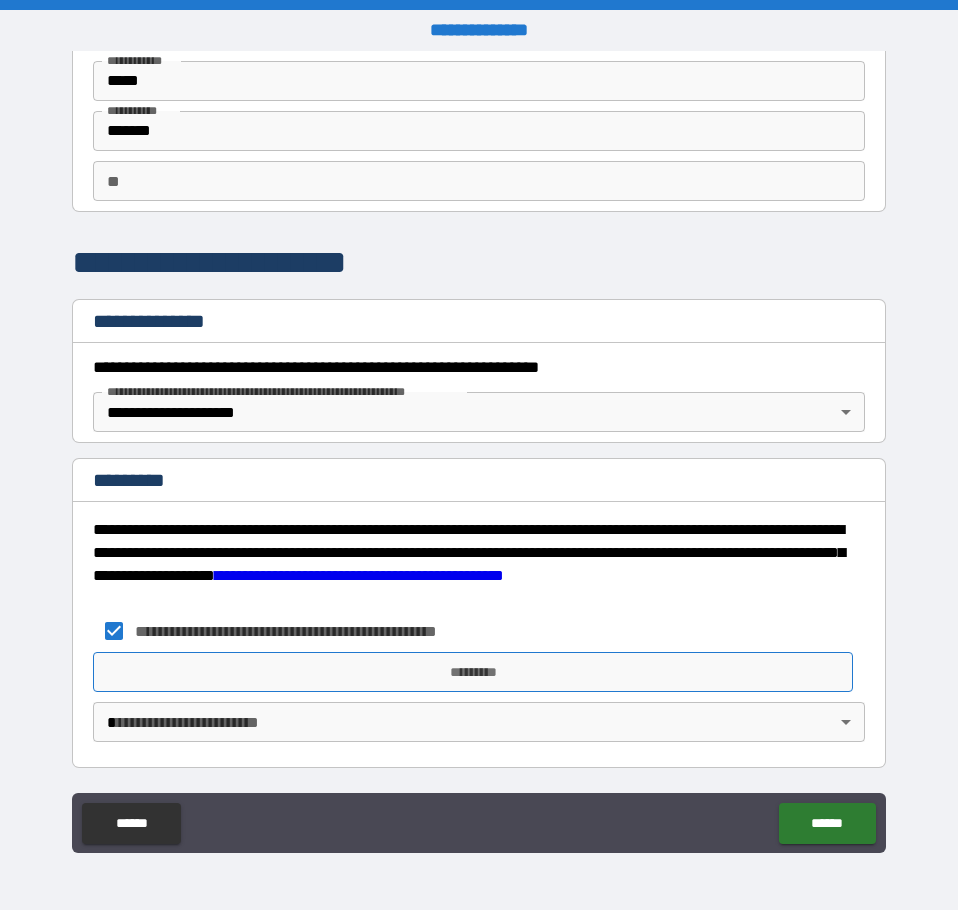 click on "*********" at bounding box center (473, 672) 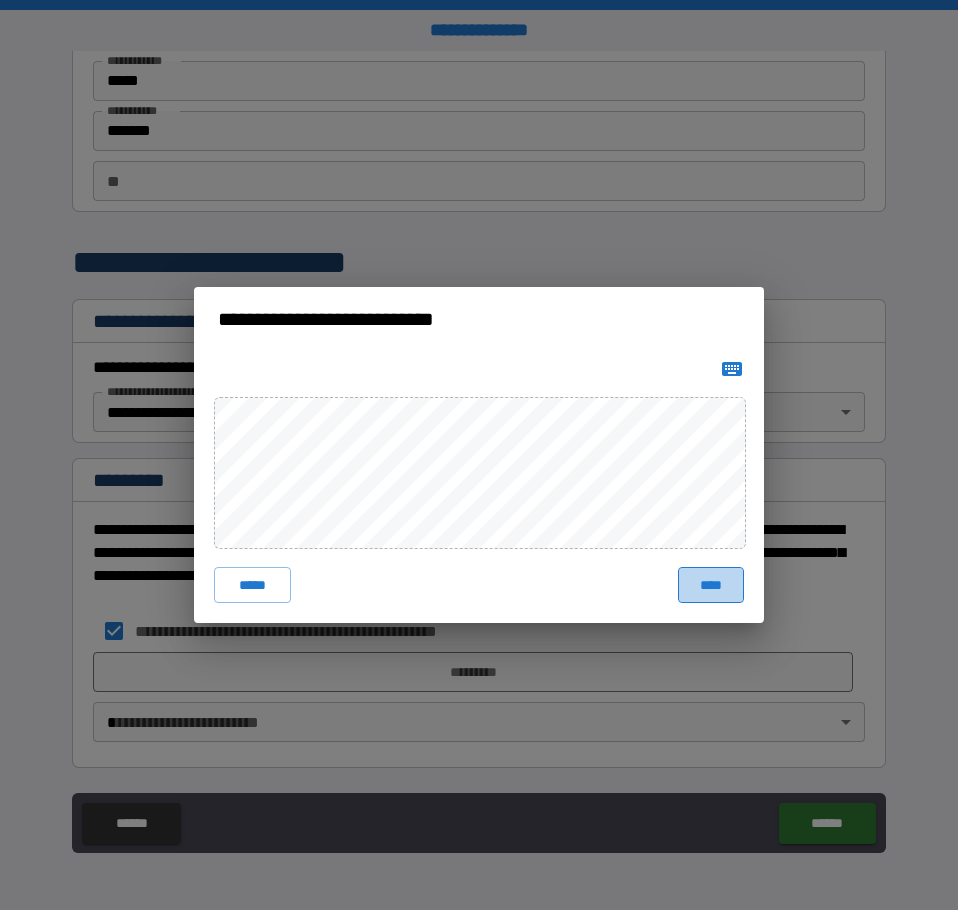 click on "****" at bounding box center (711, 585) 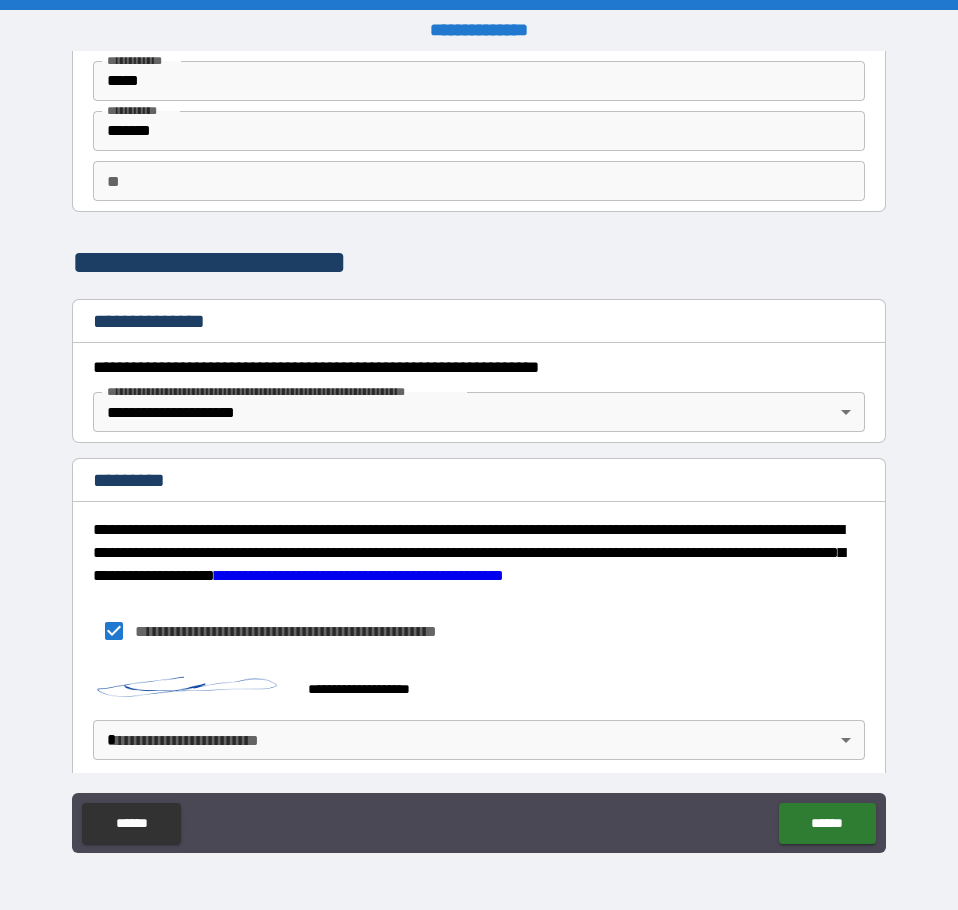 click on "**********" at bounding box center (479, 455) 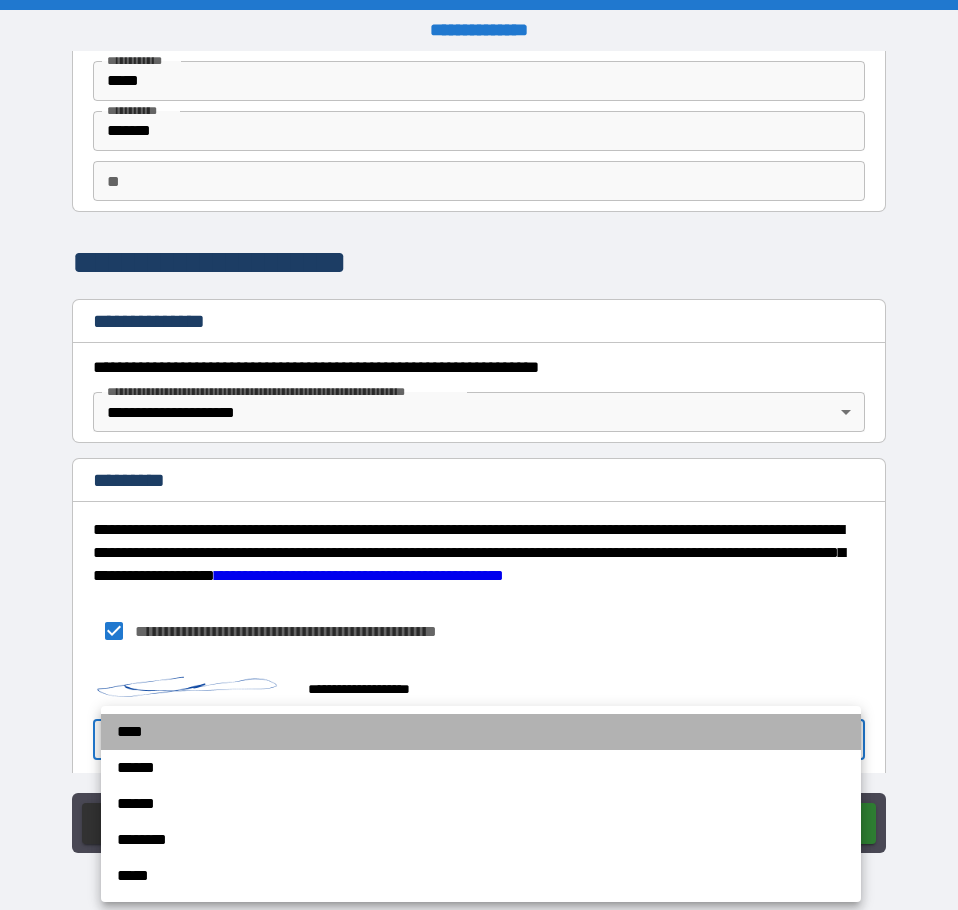 click on "****" at bounding box center (481, 732) 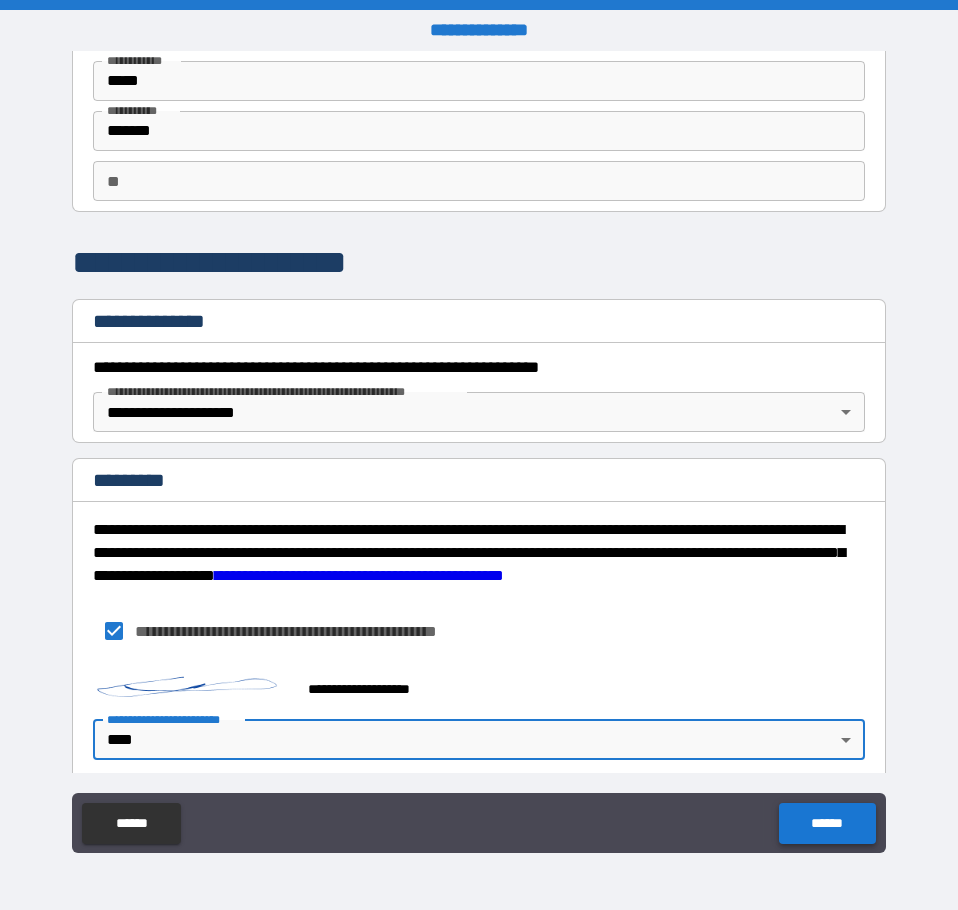 click on "******" at bounding box center [827, 823] 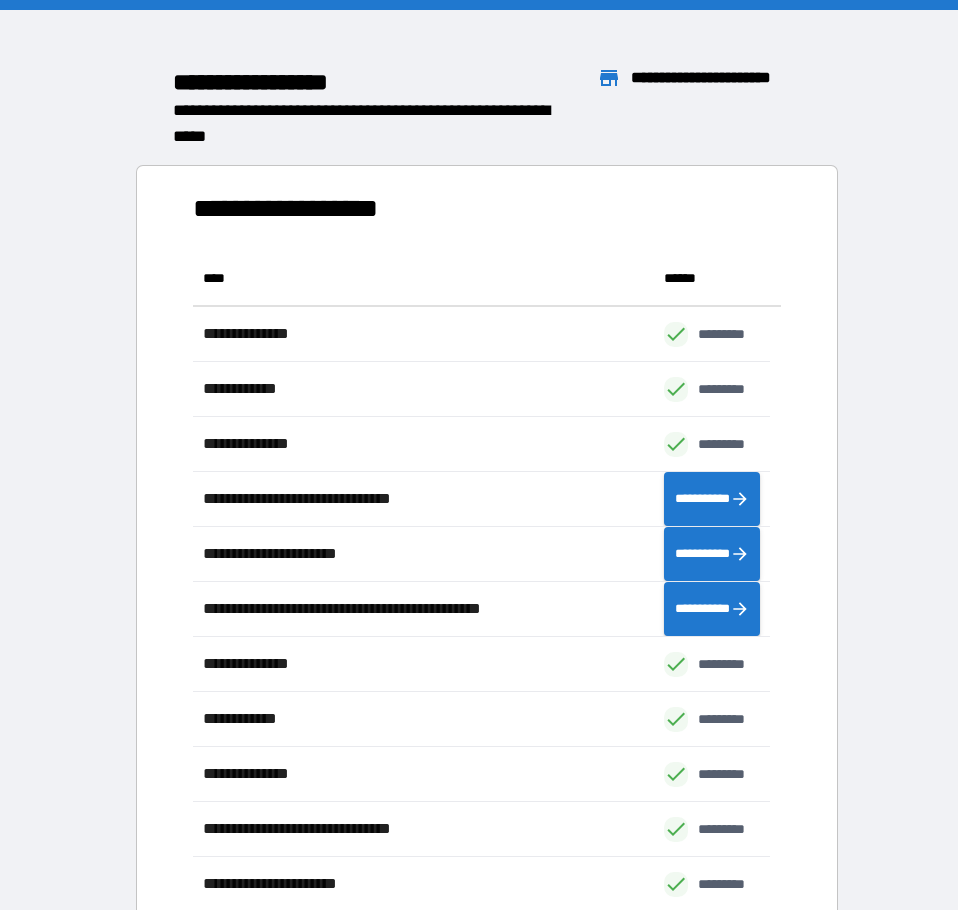 scroll, scrollTop: 16, scrollLeft: 16, axis: both 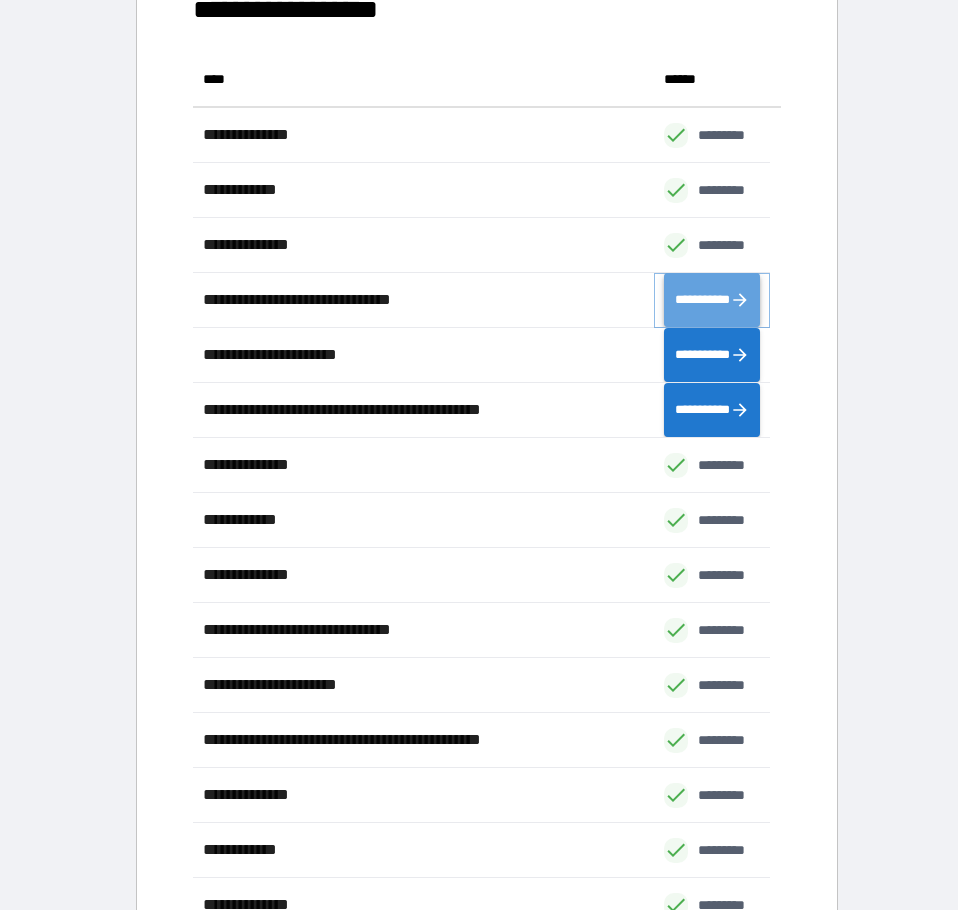 click on "**********" at bounding box center (711, 300) 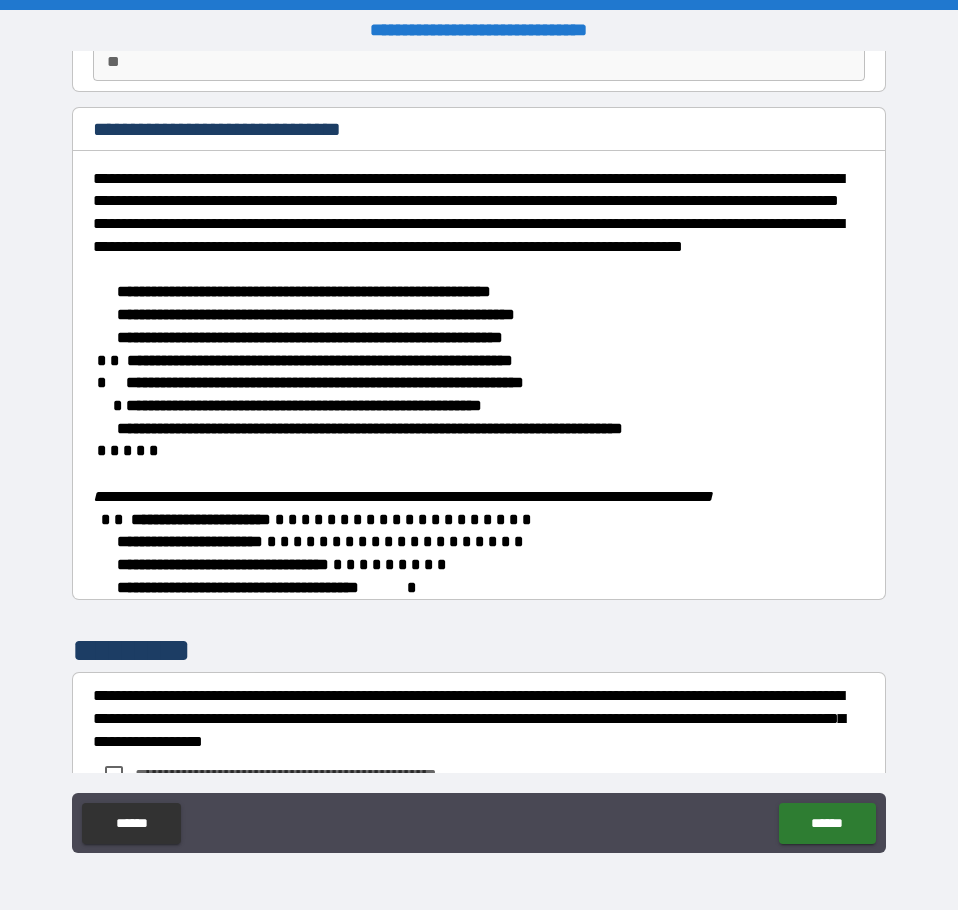 scroll, scrollTop: 393, scrollLeft: 0, axis: vertical 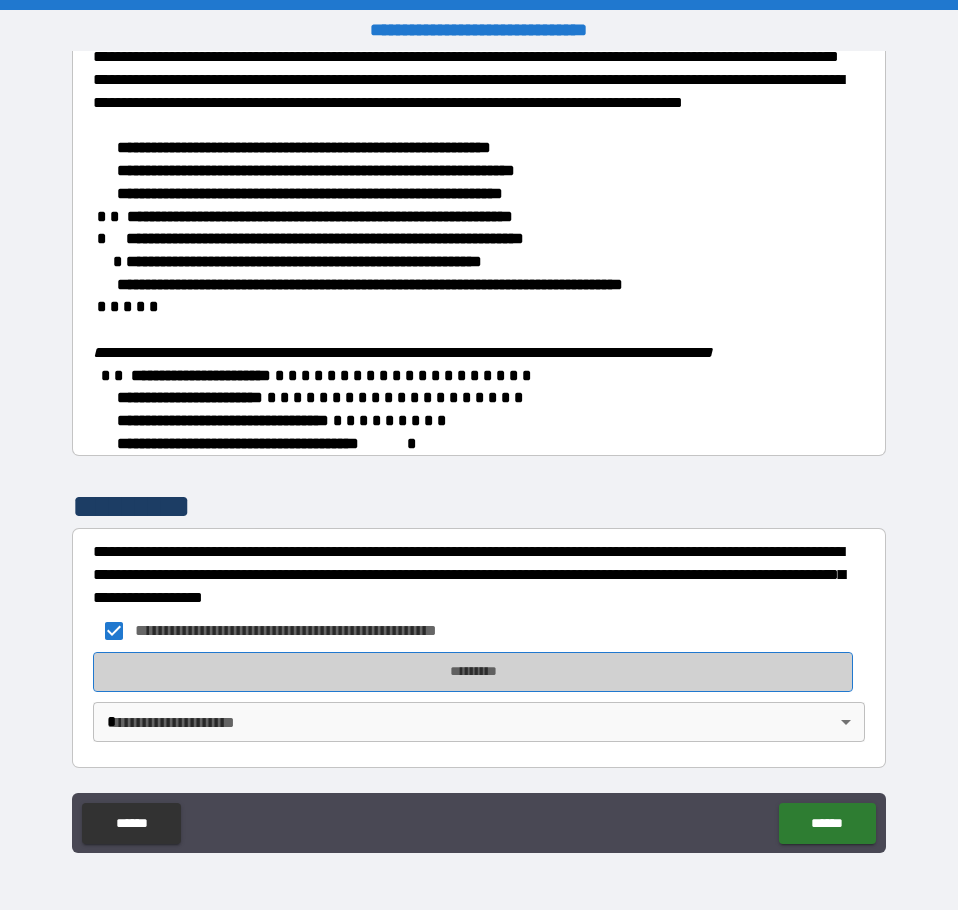 click on "*********" at bounding box center (473, 672) 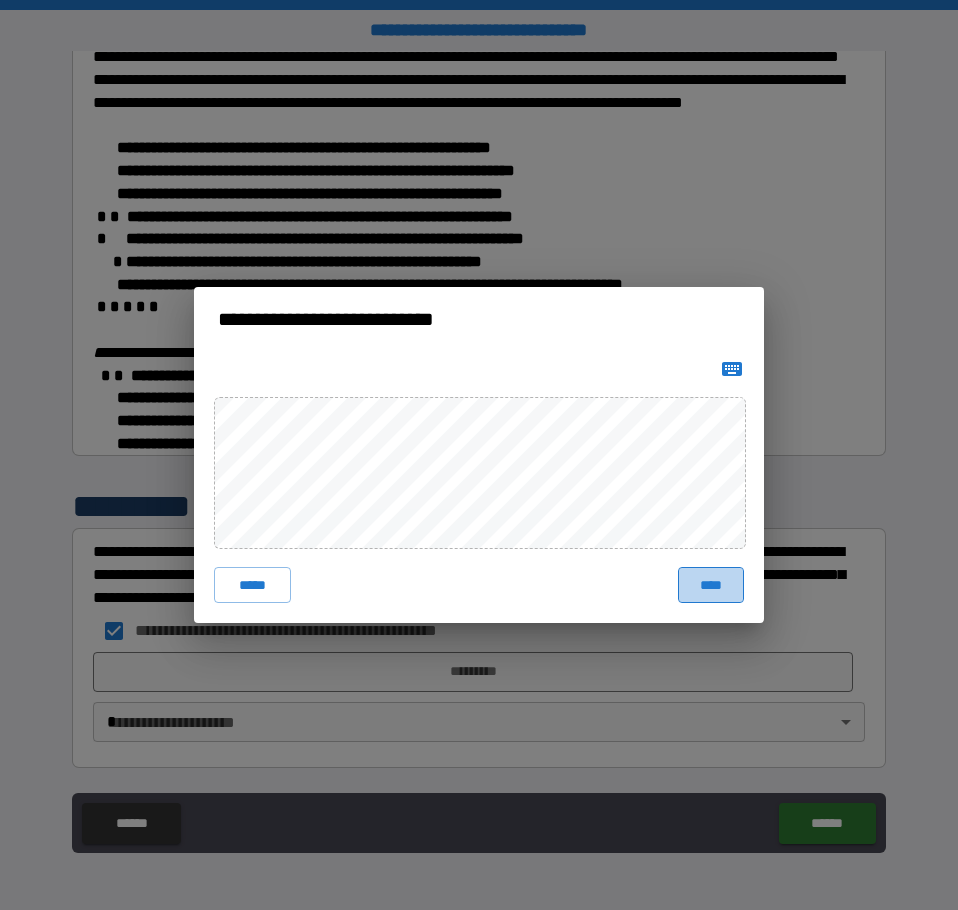 click on "****" at bounding box center (711, 585) 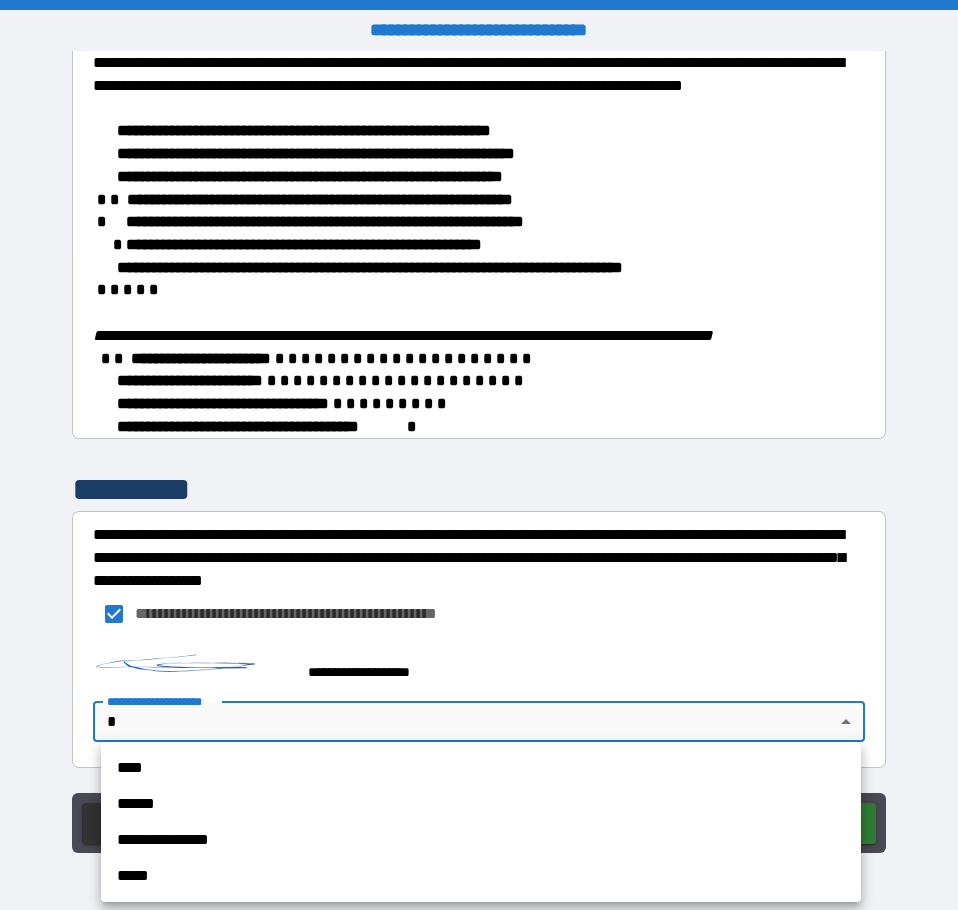 click on "**********" at bounding box center (479, 455) 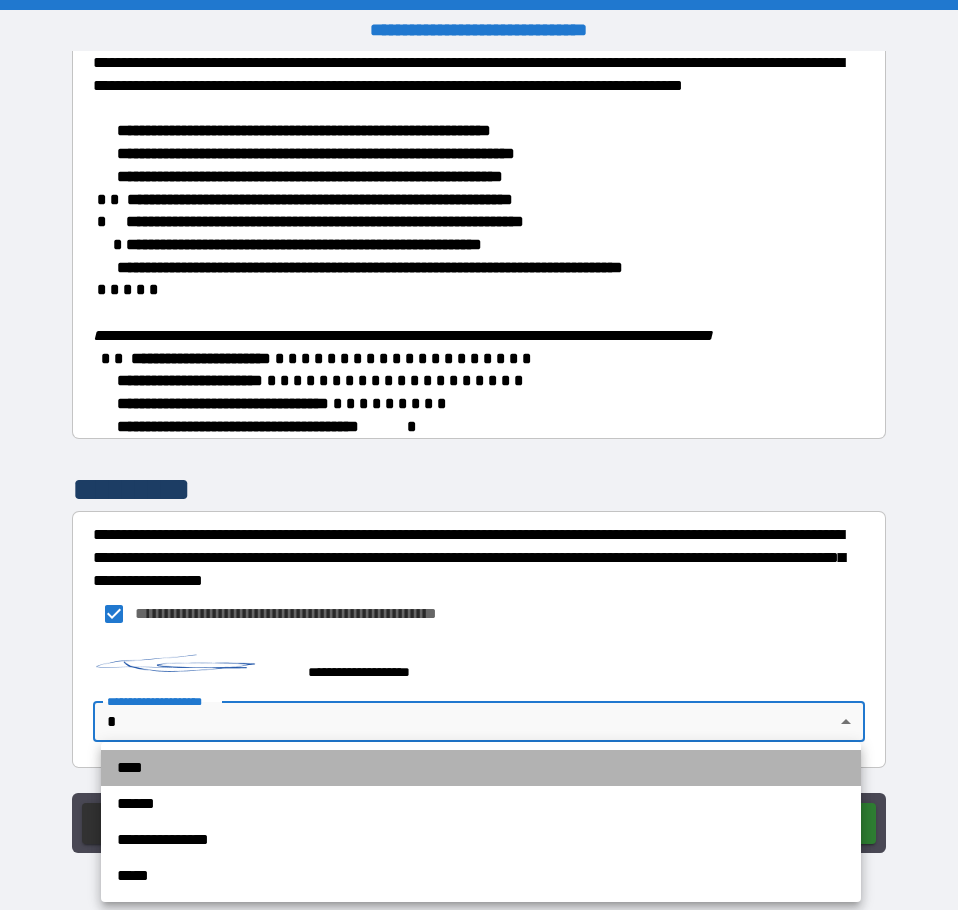 click on "****" at bounding box center [481, 768] 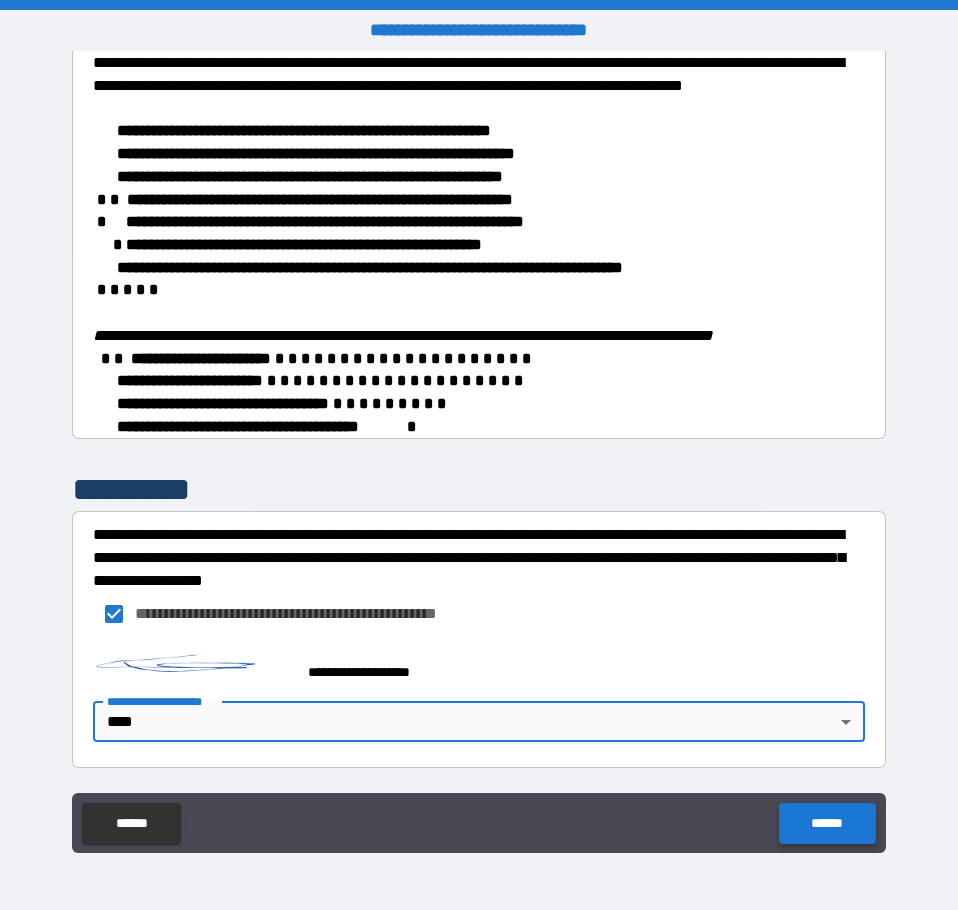 click on "******" at bounding box center (827, 823) 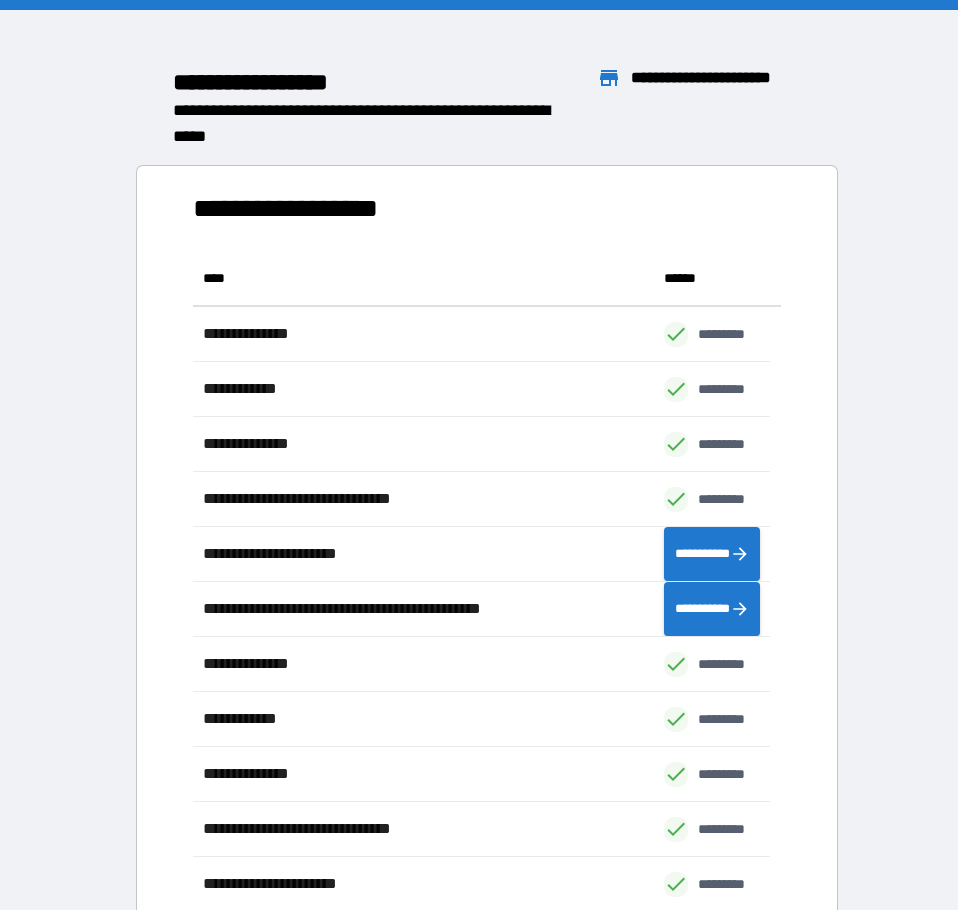 scroll, scrollTop: 16, scrollLeft: 16, axis: both 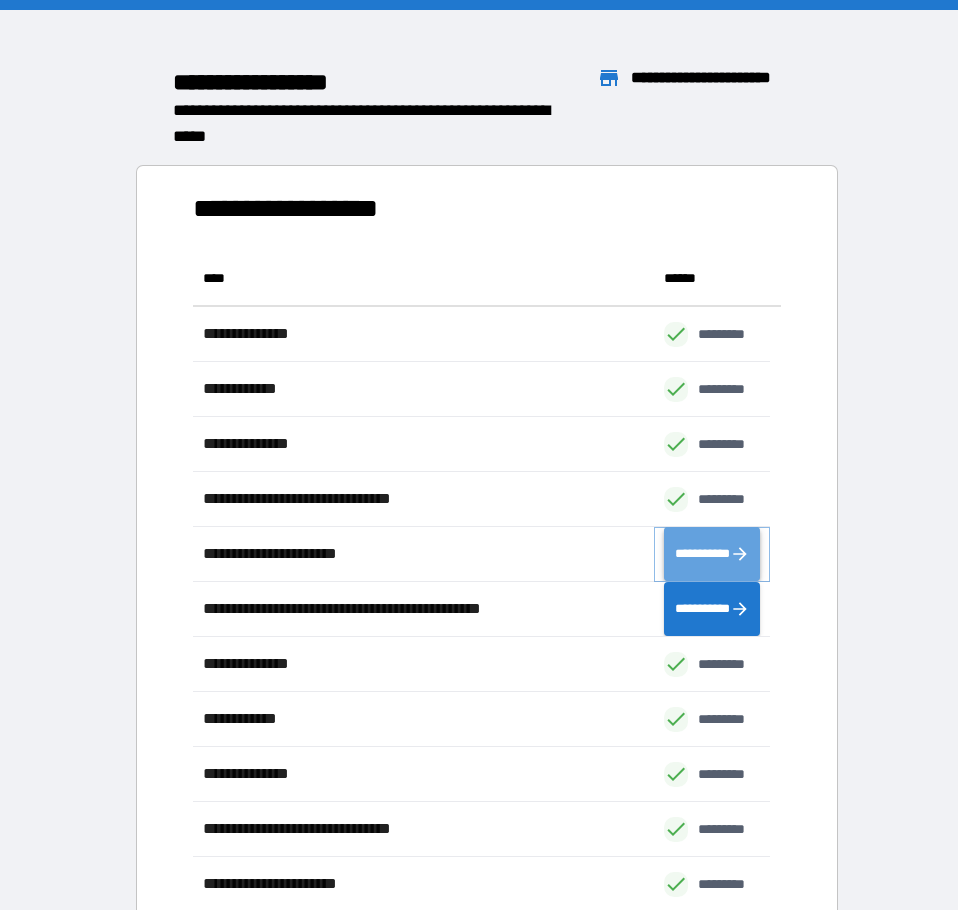 click on "**********" at bounding box center [711, 554] 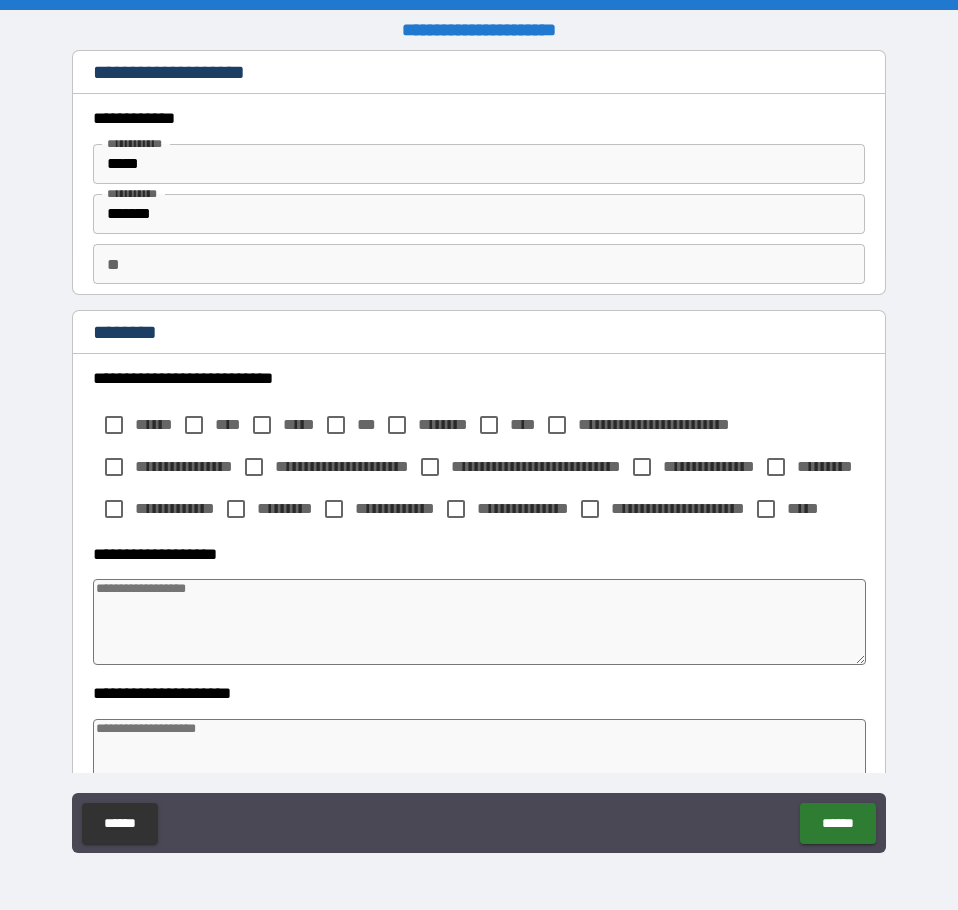 type on "*" 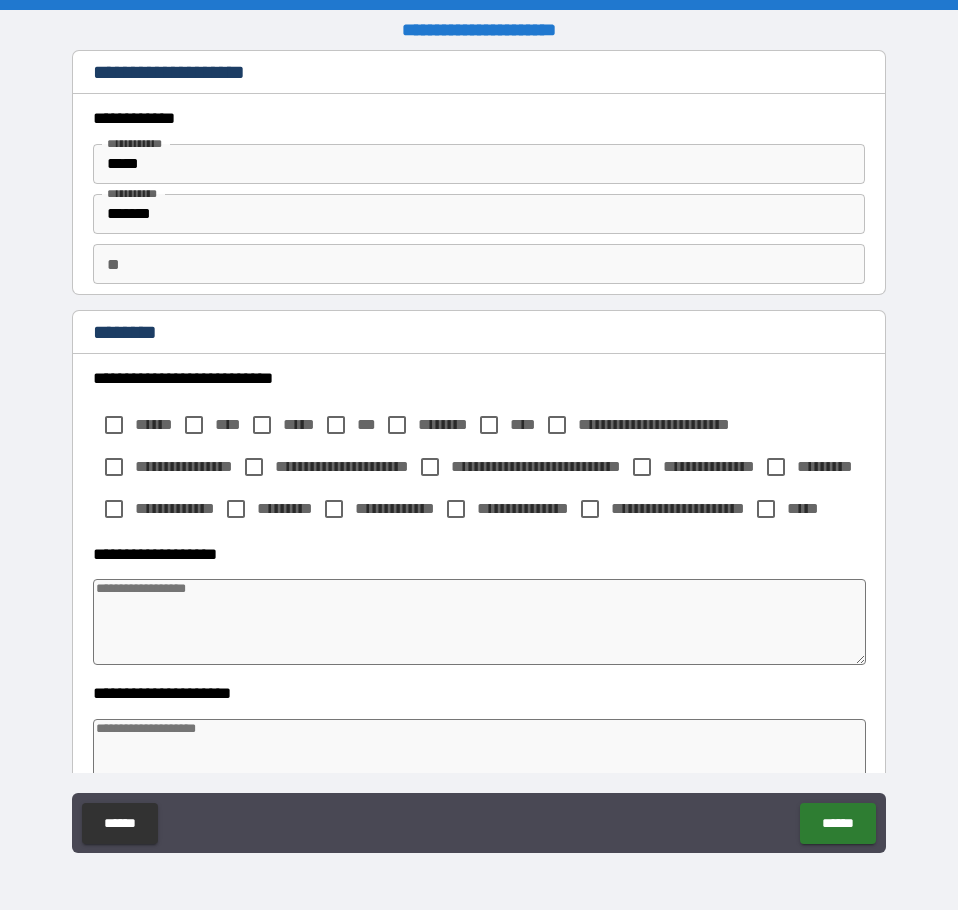 type on "*" 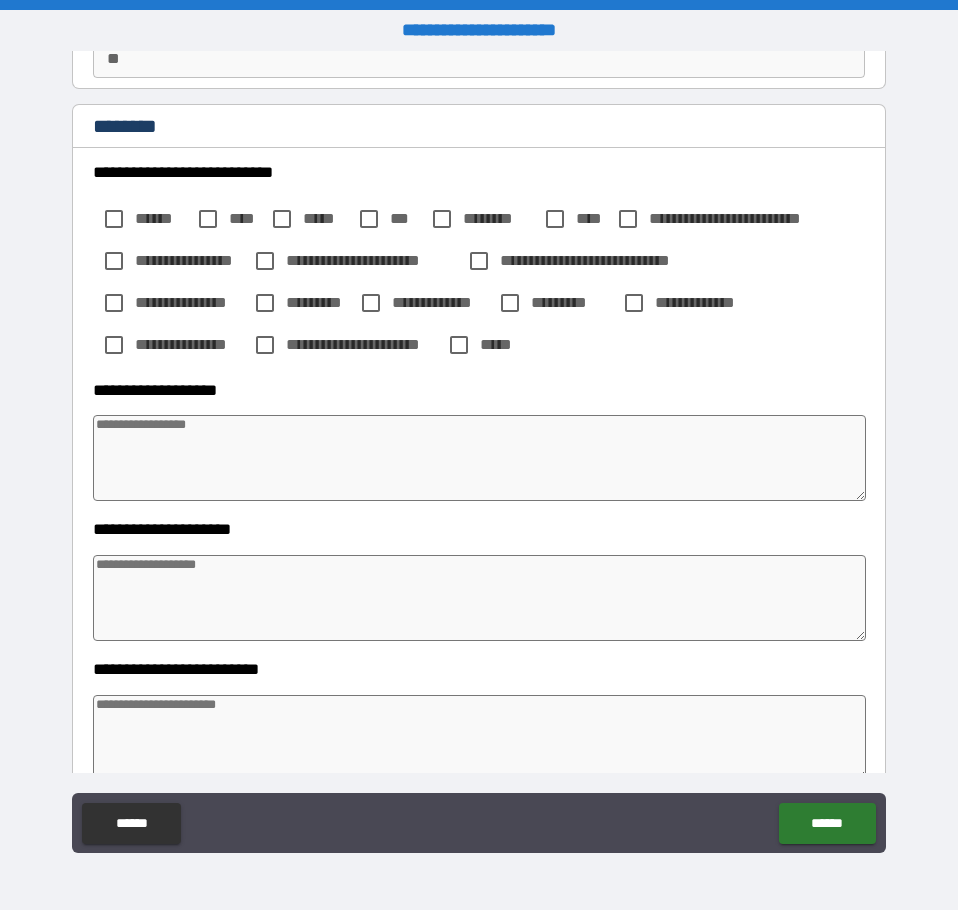 scroll, scrollTop: 390, scrollLeft: 0, axis: vertical 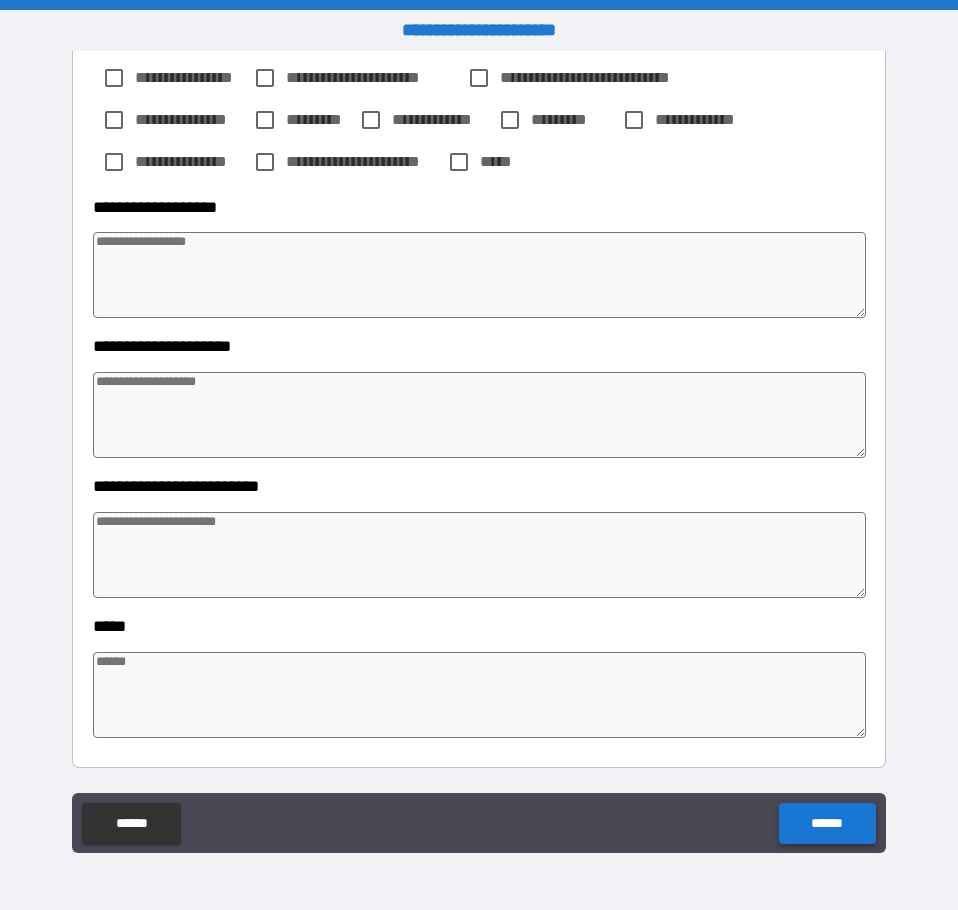 click on "******" at bounding box center [827, 823] 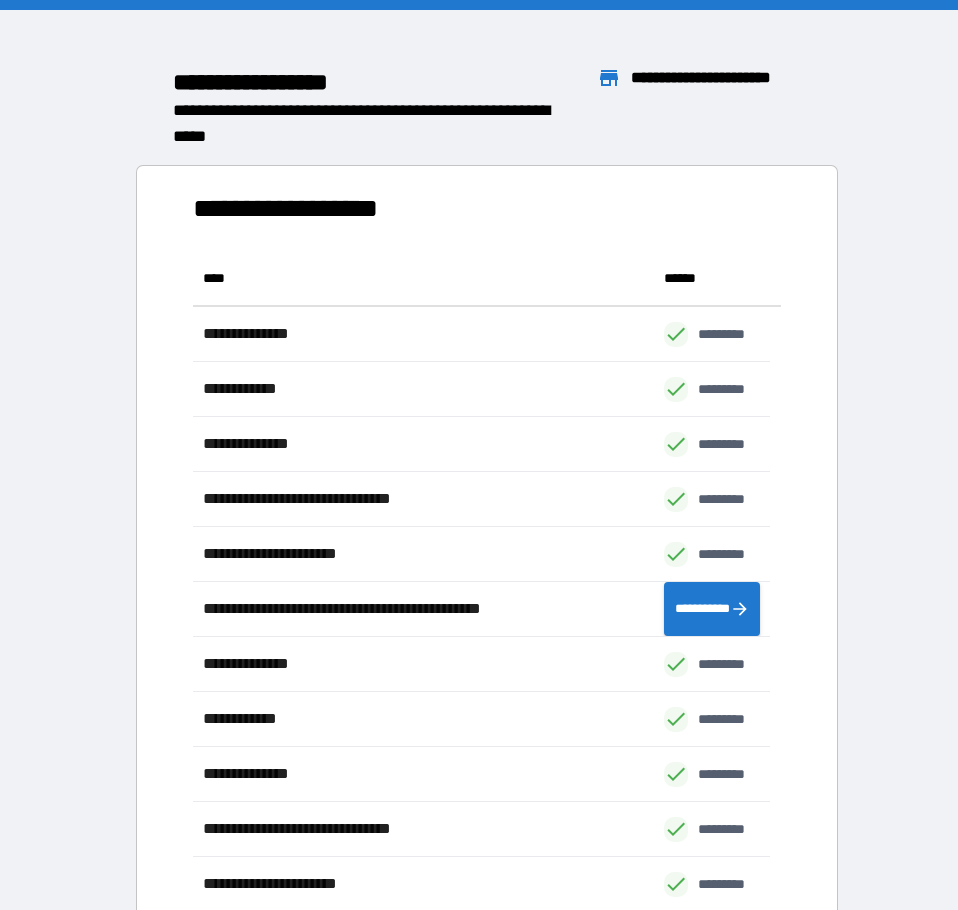 scroll, scrollTop: 16, scrollLeft: 16, axis: both 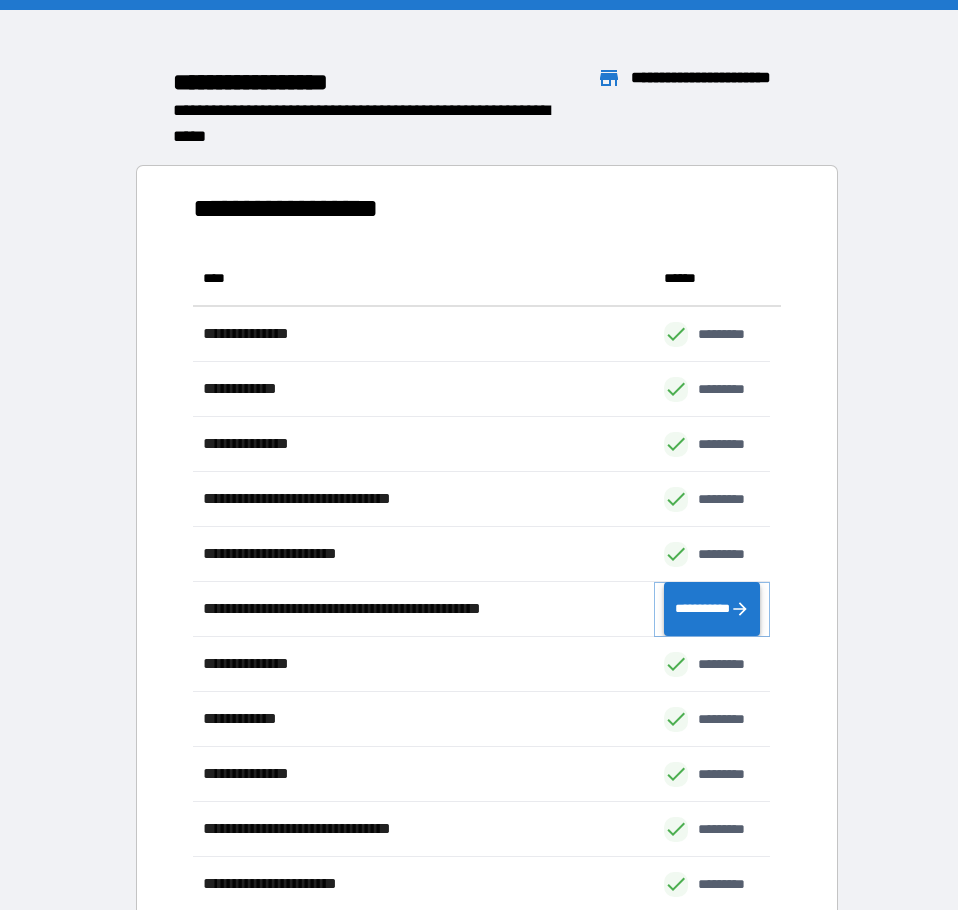 click on "**********" at bounding box center (711, 609) 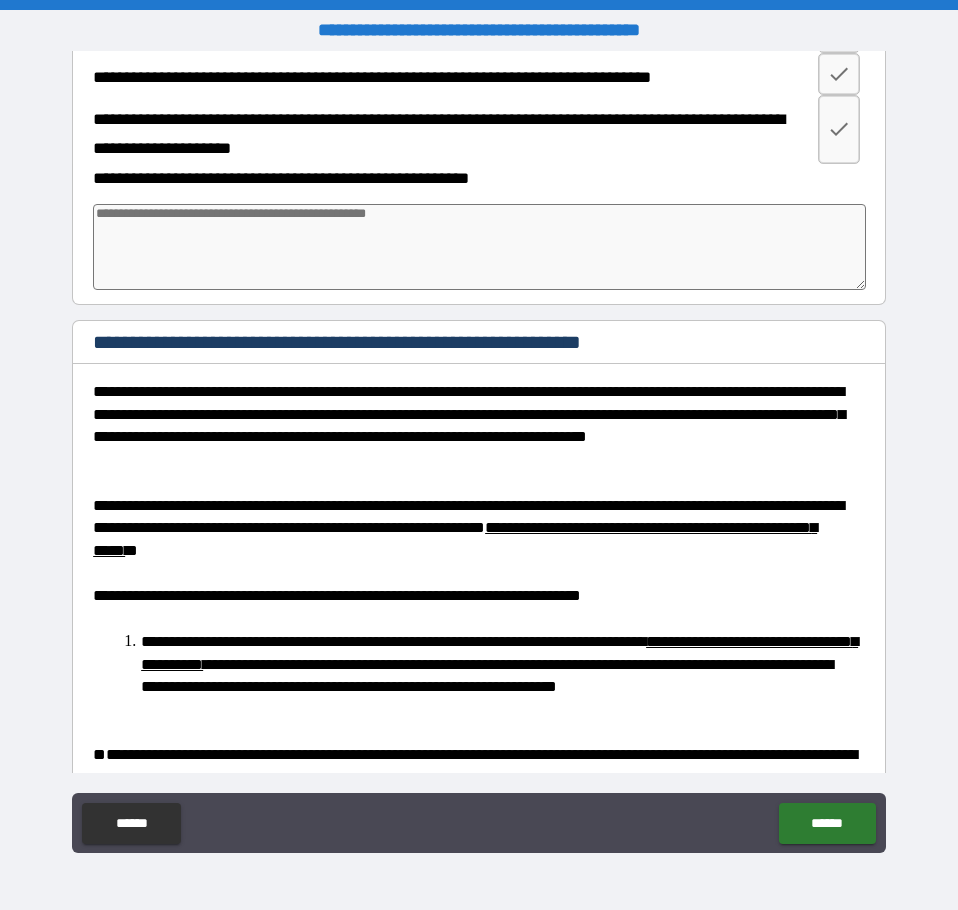 scroll, scrollTop: 3500, scrollLeft: 0, axis: vertical 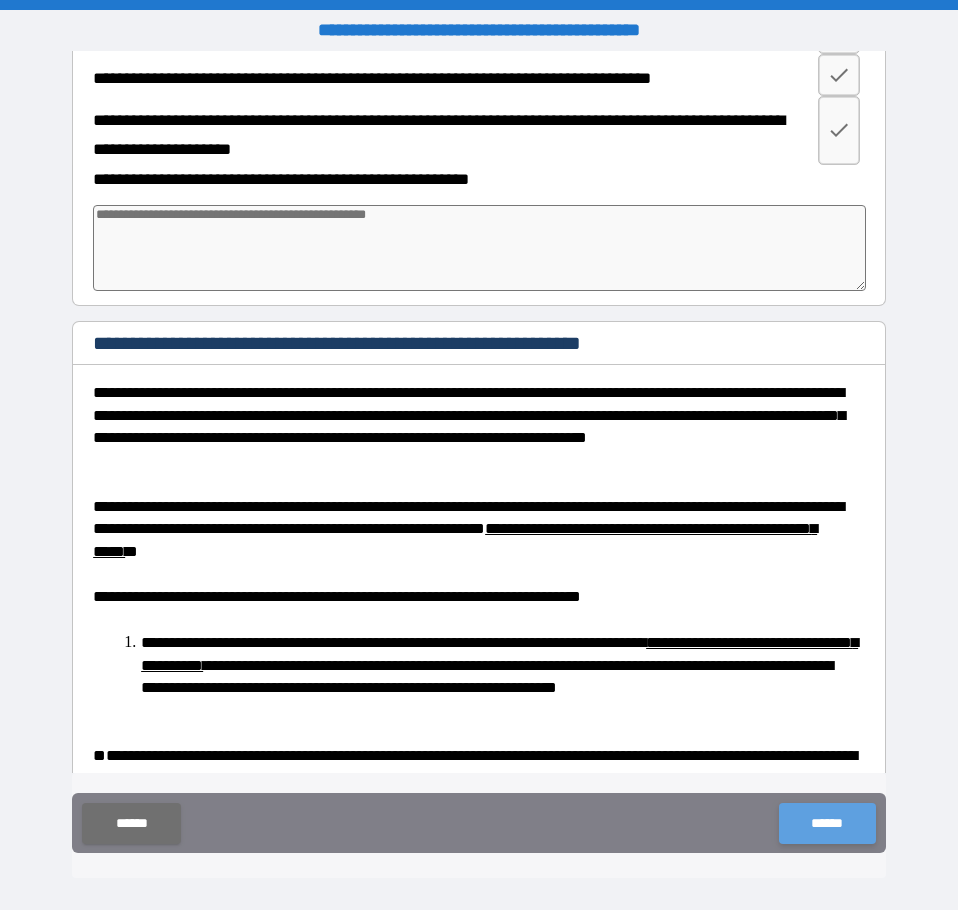 click on "******" at bounding box center (827, 823) 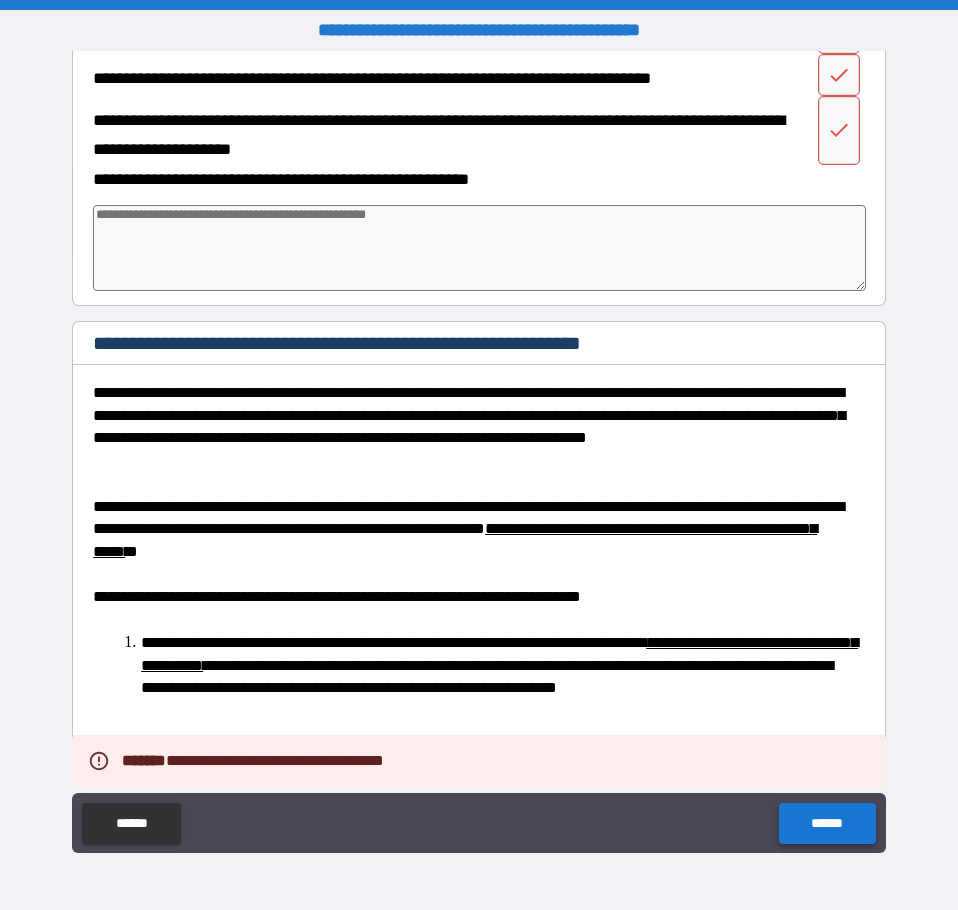 type on "*" 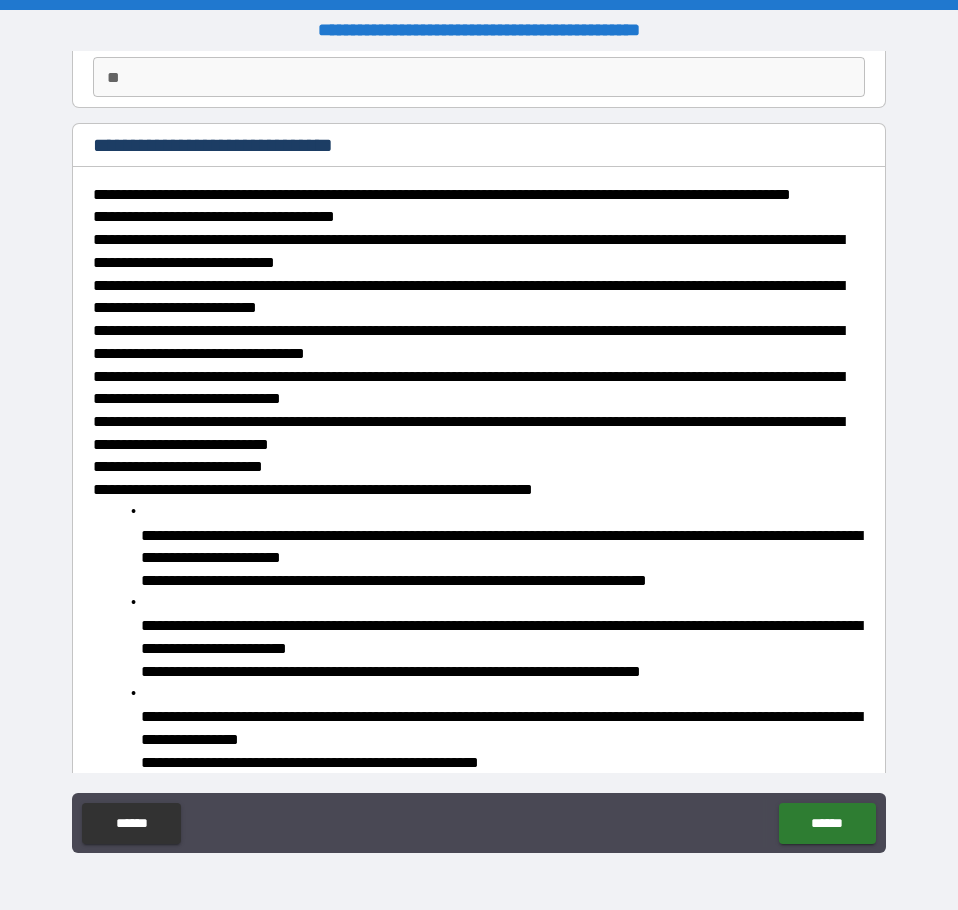 scroll, scrollTop: 0, scrollLeft: 0, axis: both 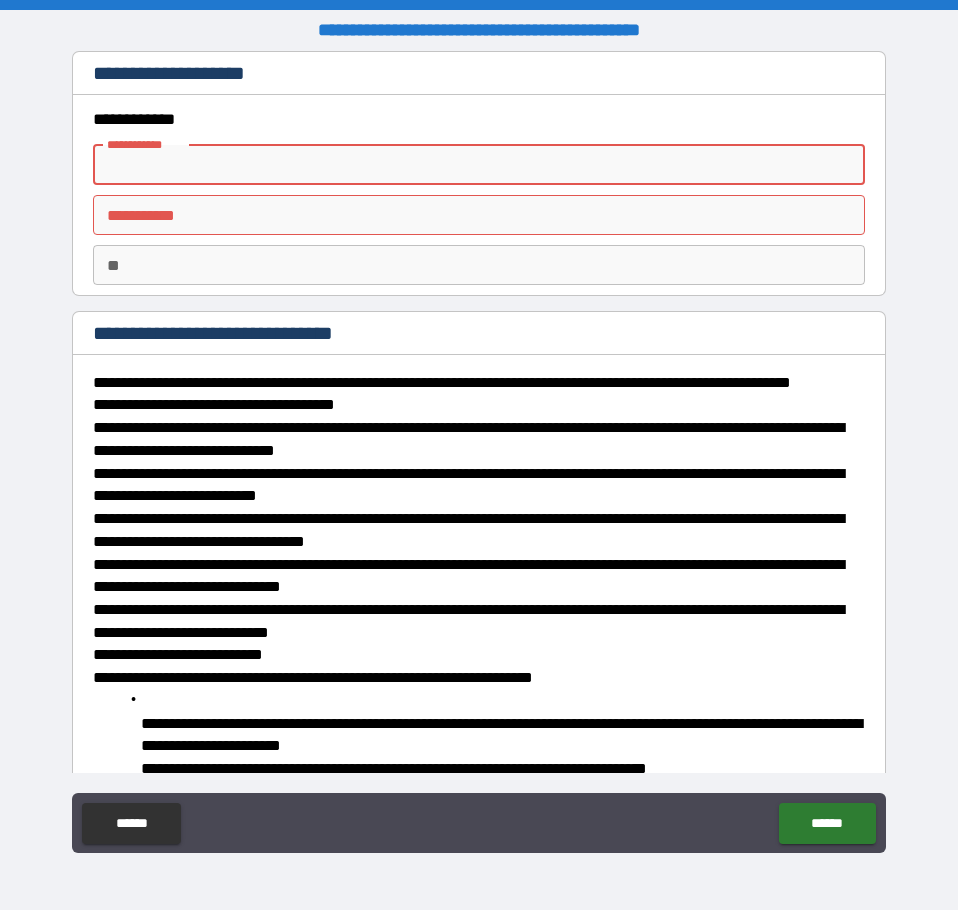 click on "**********" at bounding box center (479, 165) 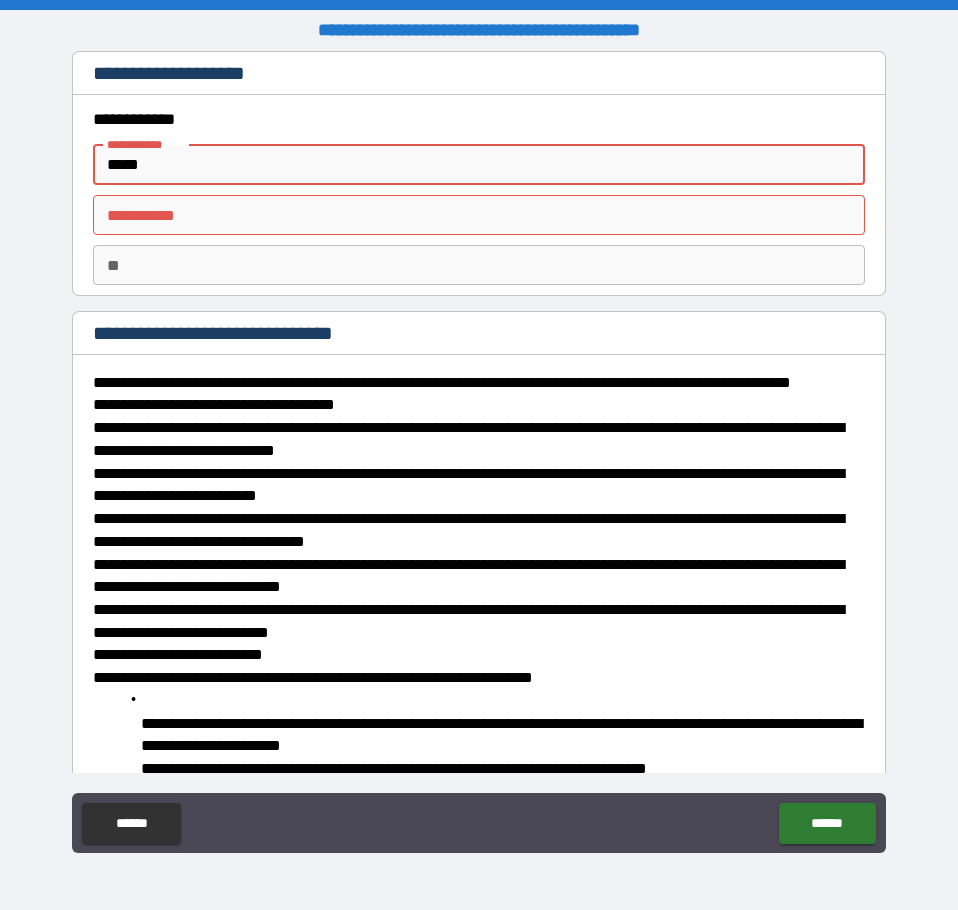 type on "*******" 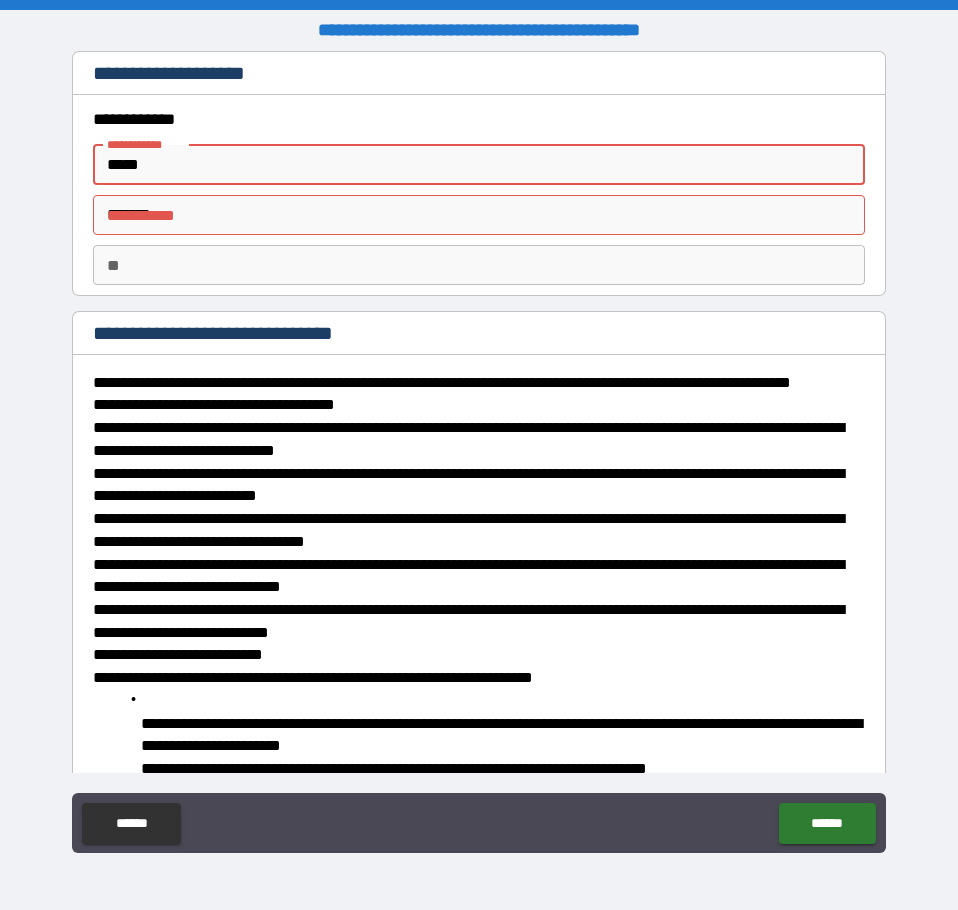 type on "*" 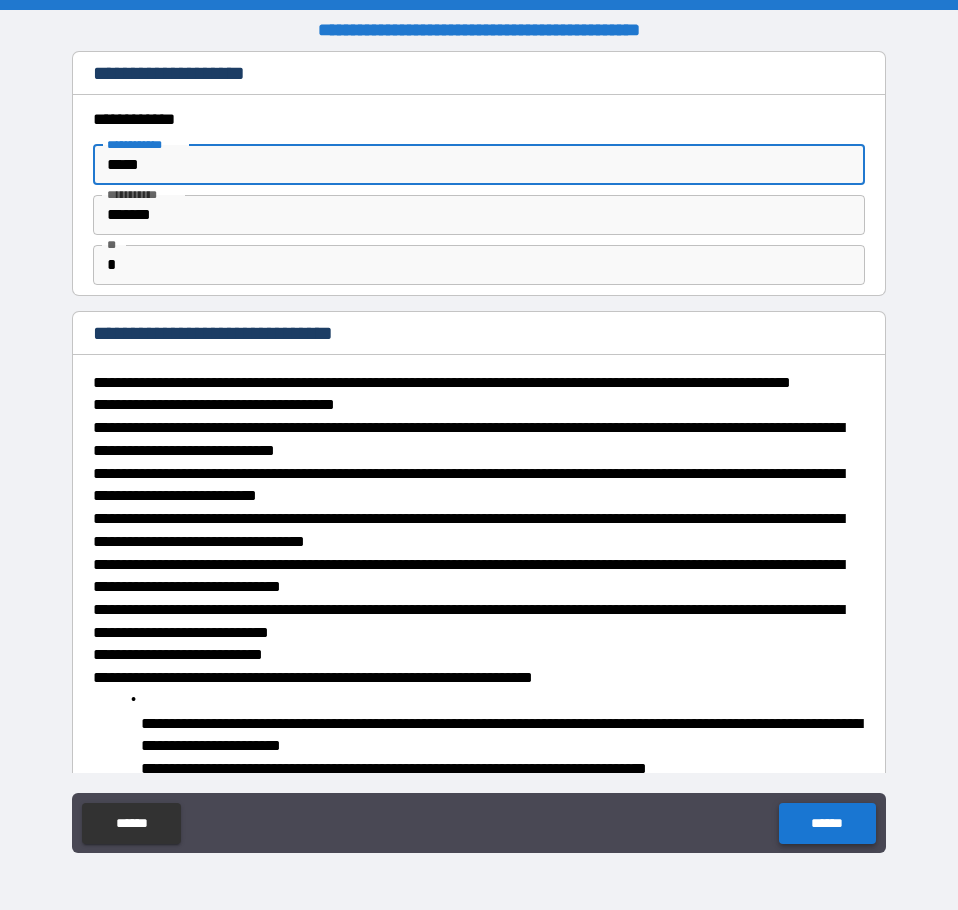 click on "******" at bounding box center [827, 823] 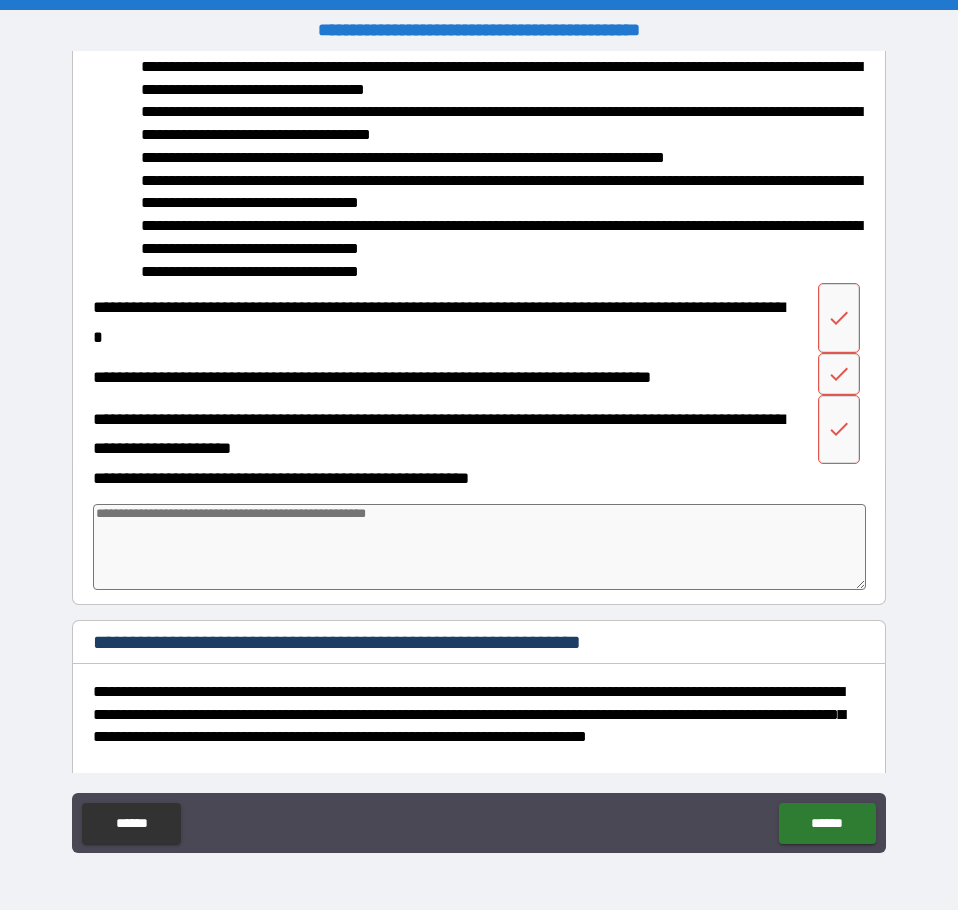 scroll, scrollTop: 3200, scrollLeft: 0, axis: vertical 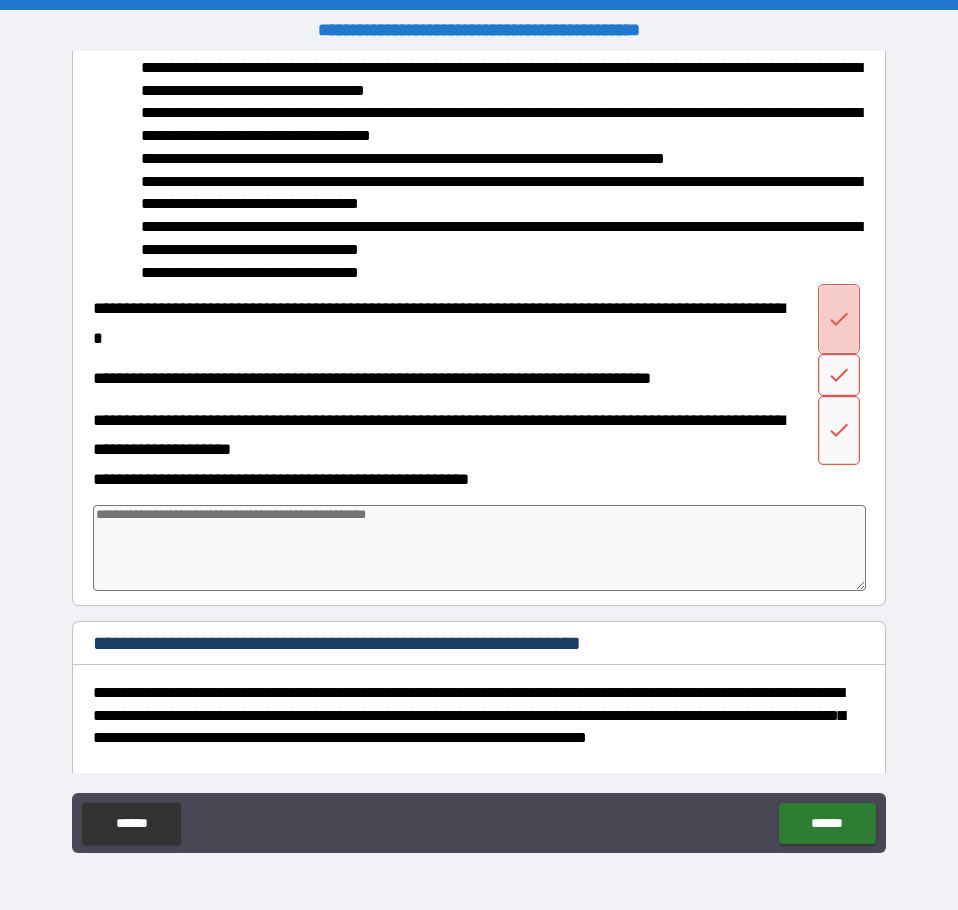 click 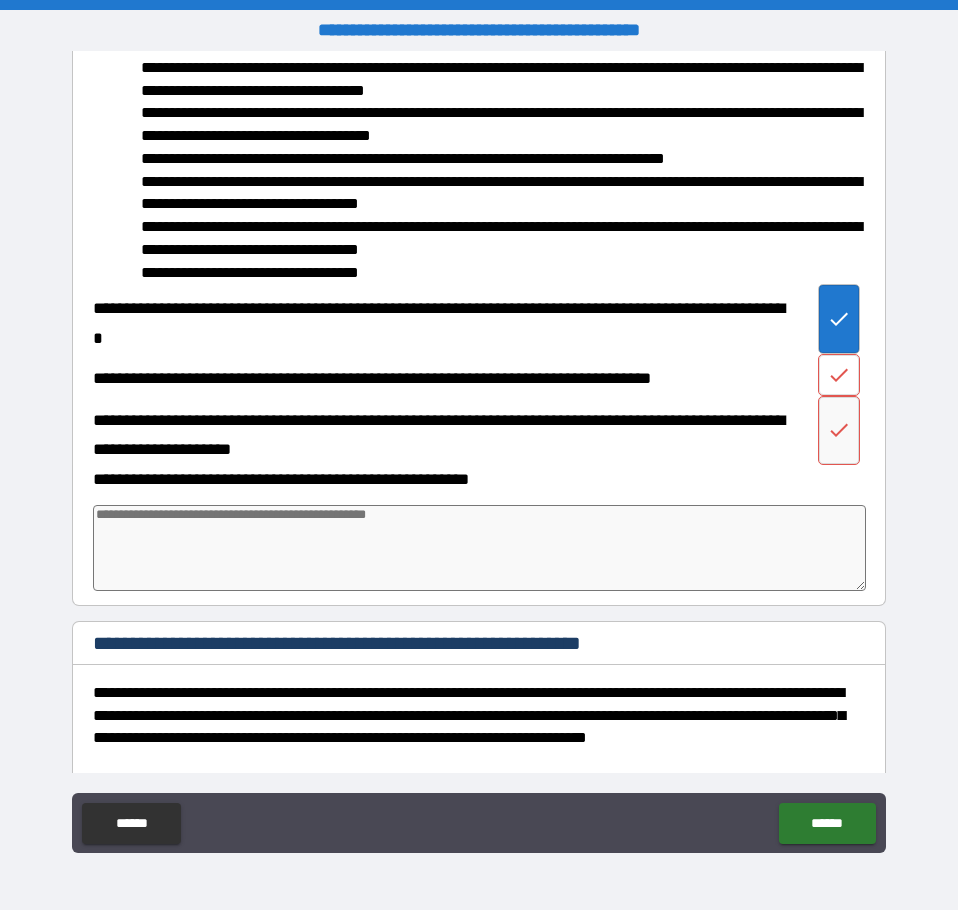 click 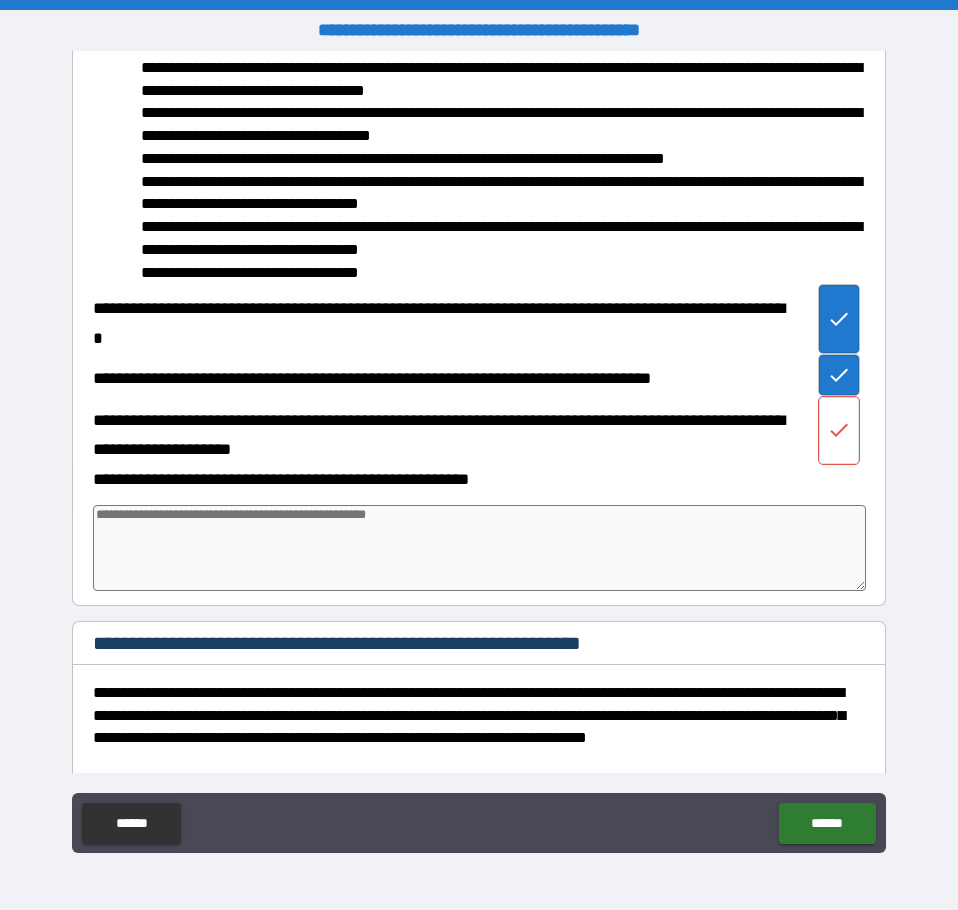 click 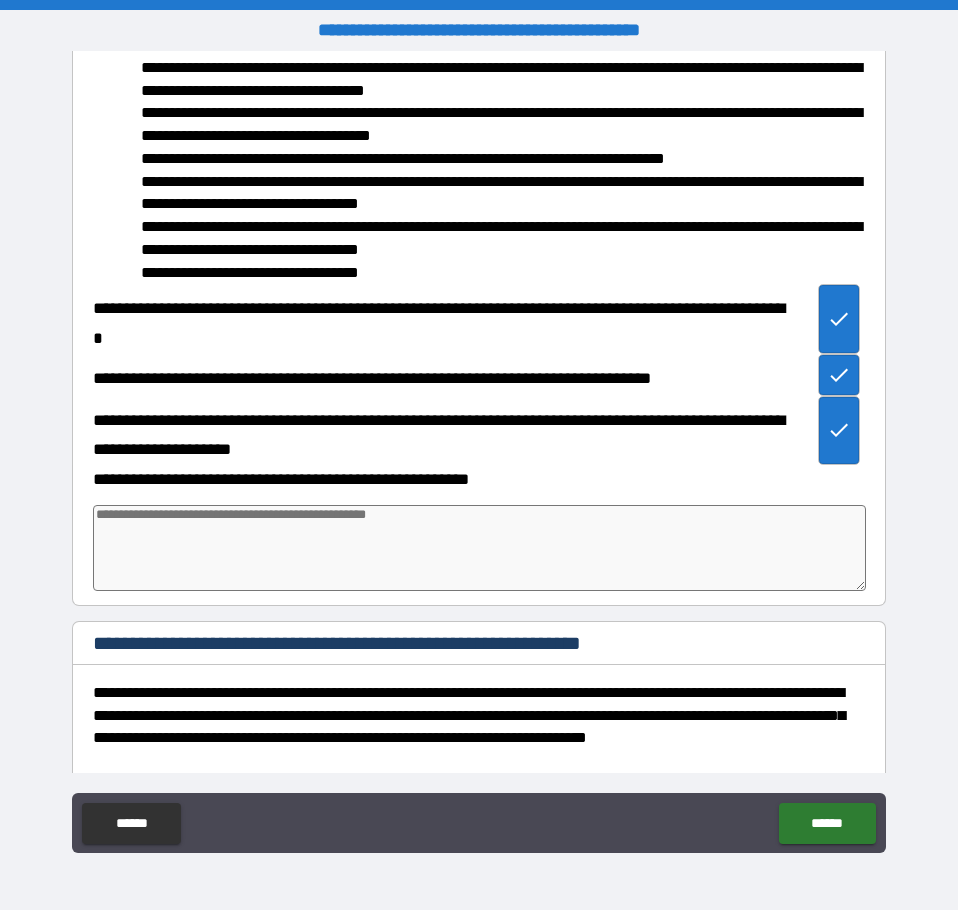type on "*" 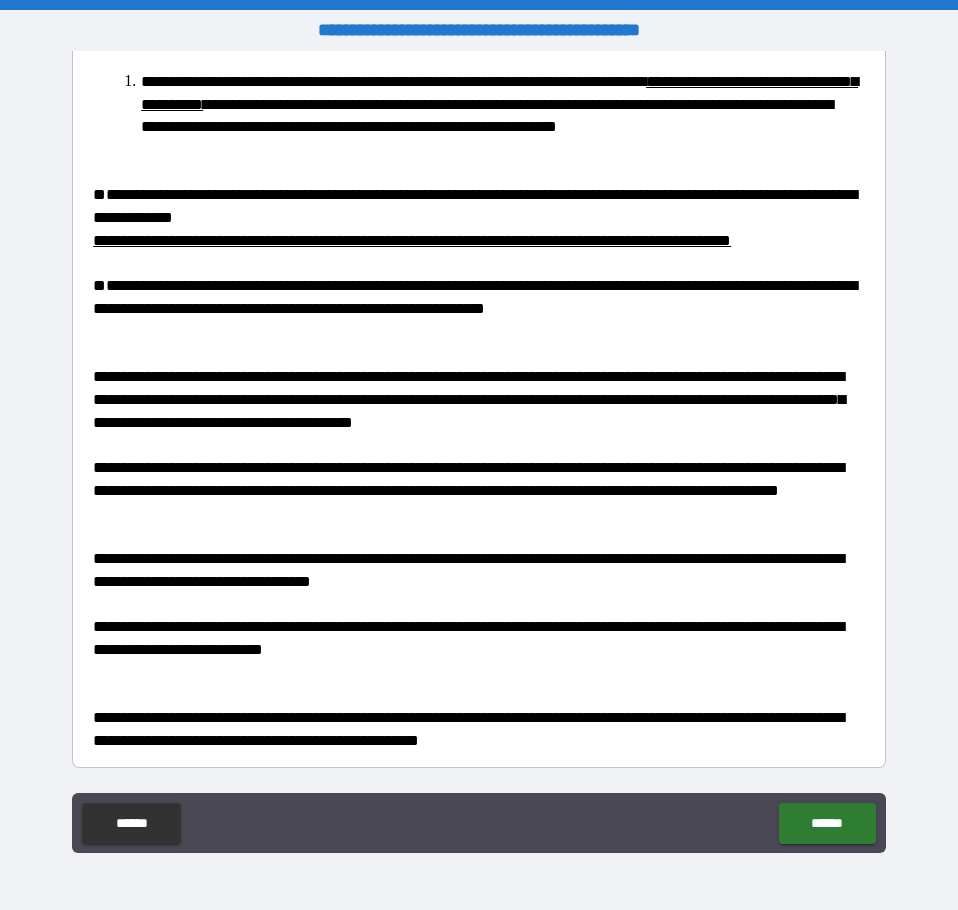scroll, scrollTop: 4198, scrollLeft: 0, axis: vertical 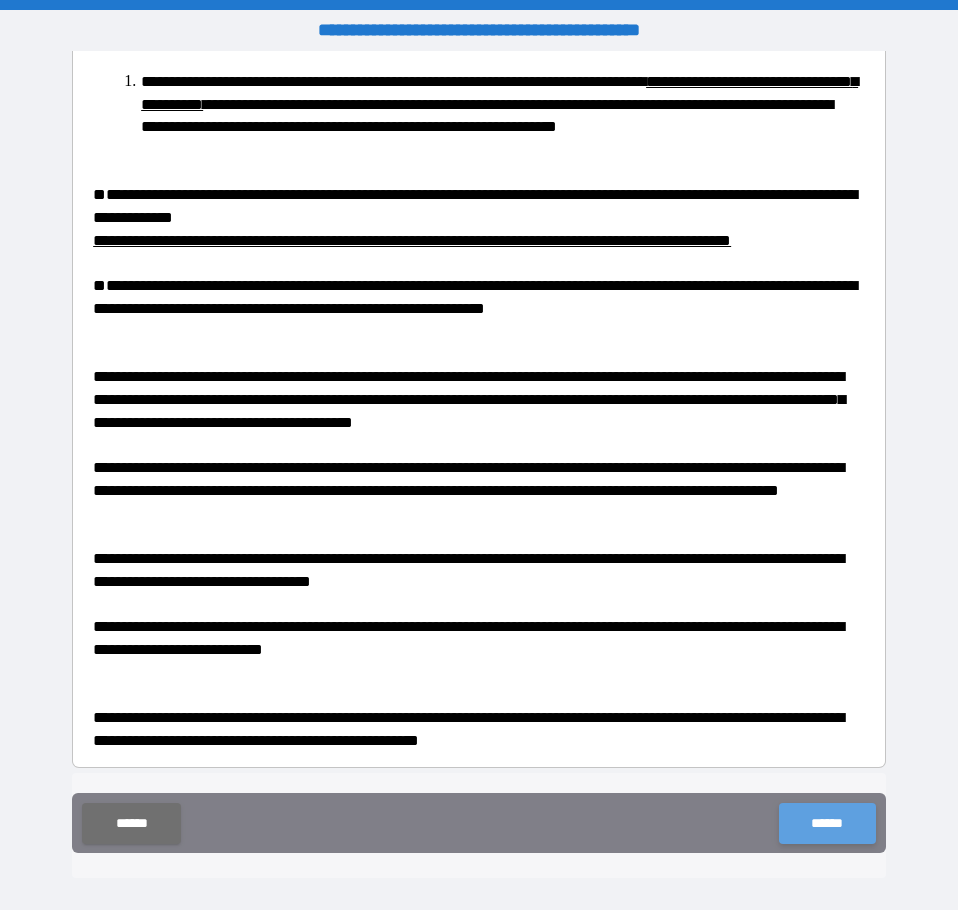 click on "******" at bounding box center (827, 823) 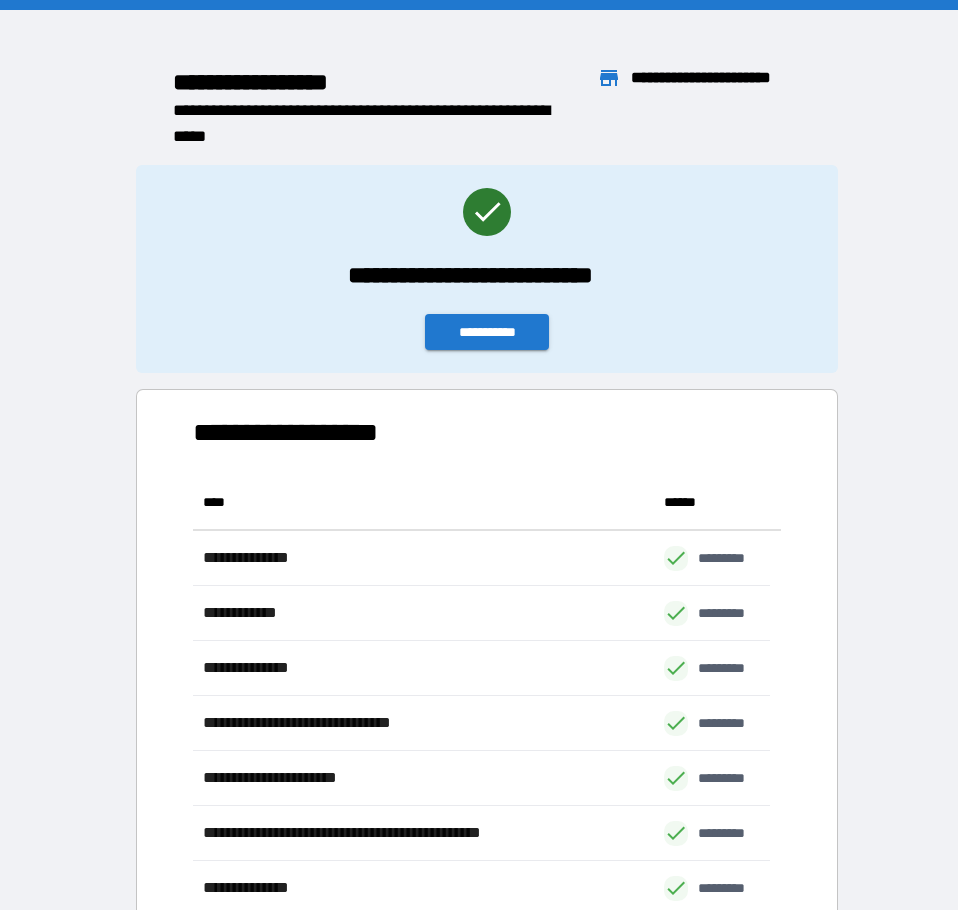 scroll, scrollTop: 16, scrollLeft: 16, axis: both 